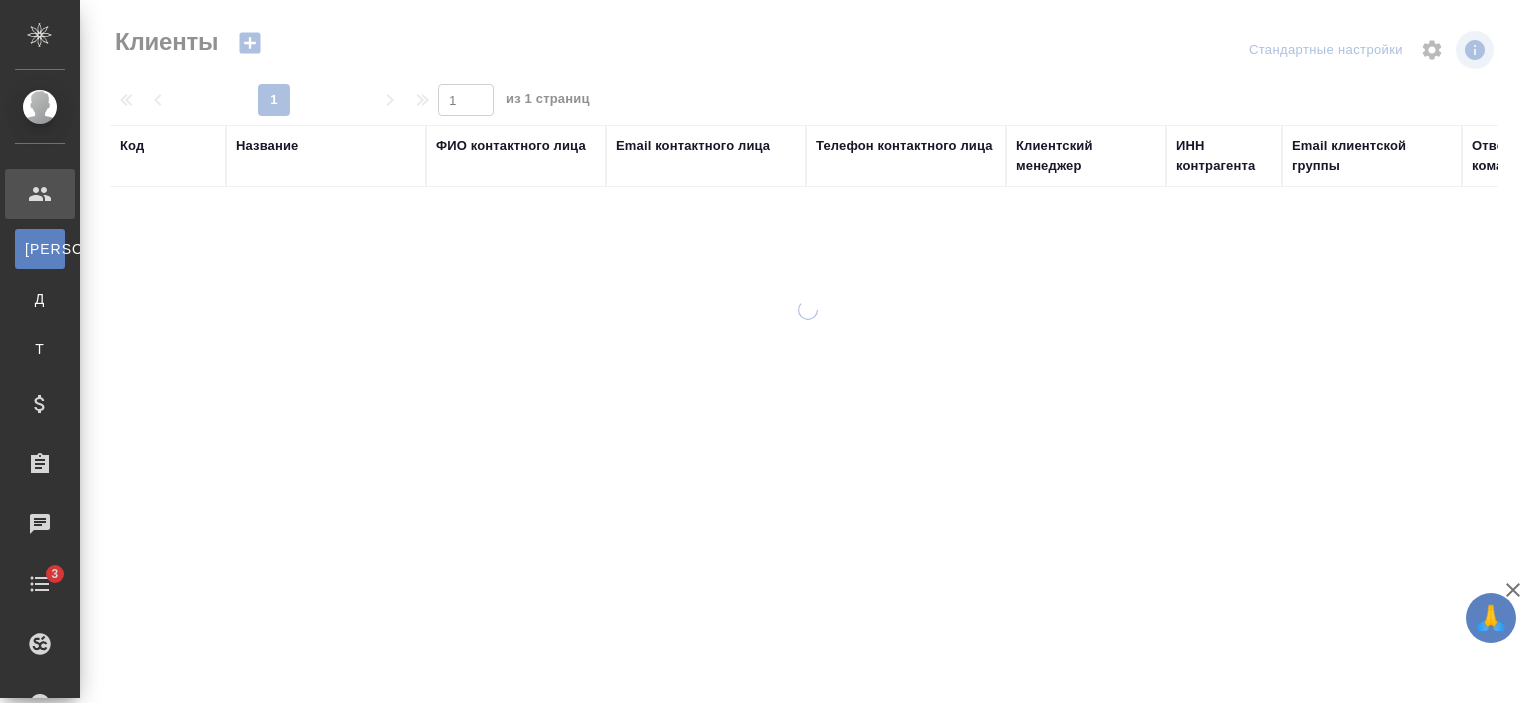 select on "RU" 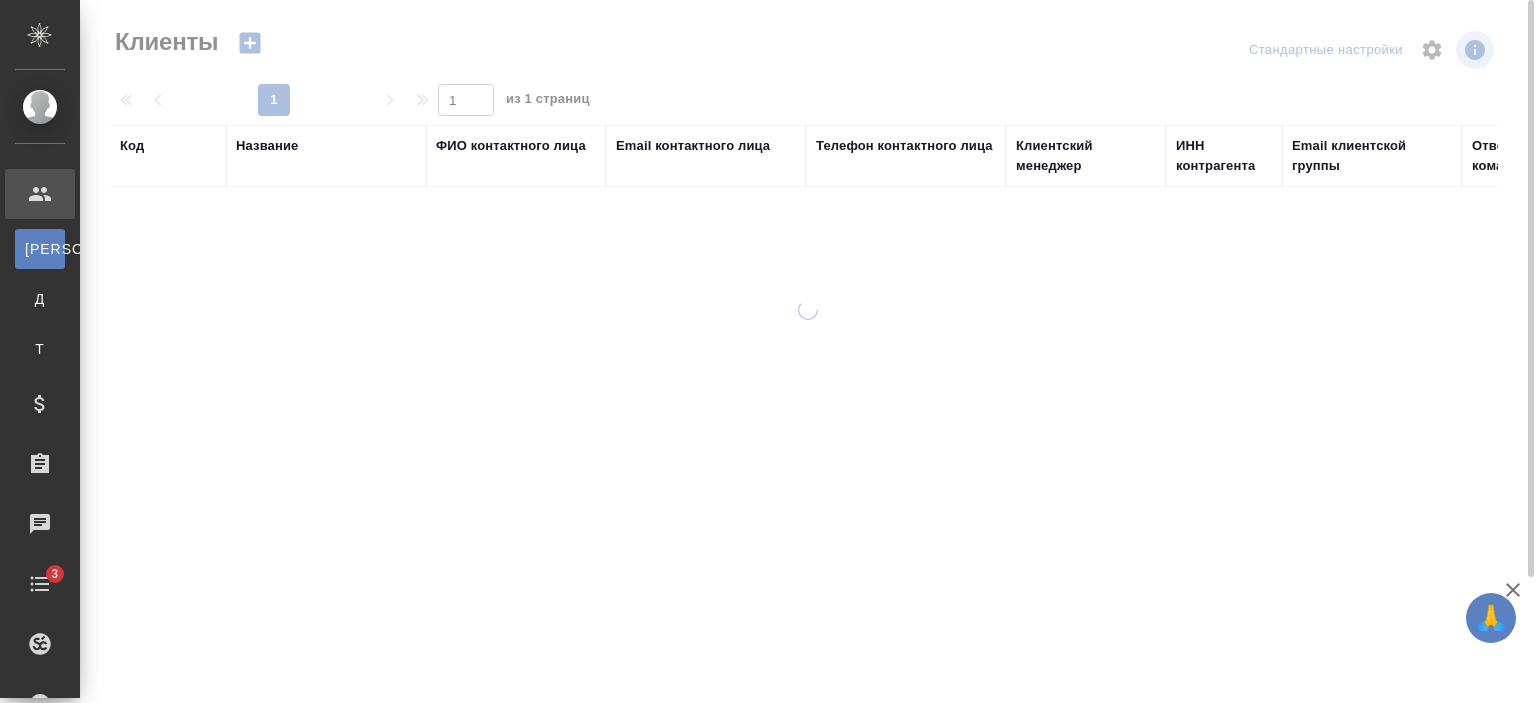 scroll, scrollTop: 0, scrollLeft: 0, axis: both 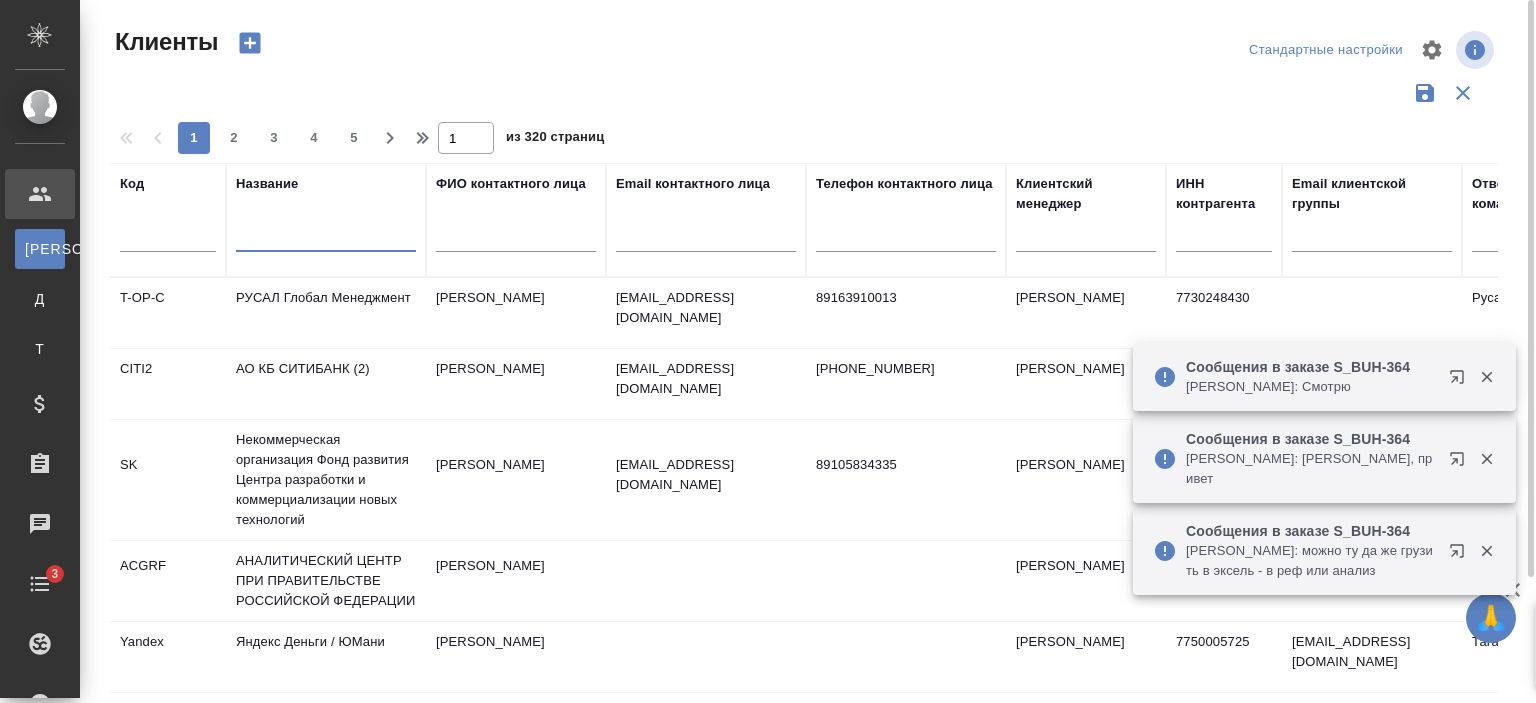 click at bounding box center [326, 239] 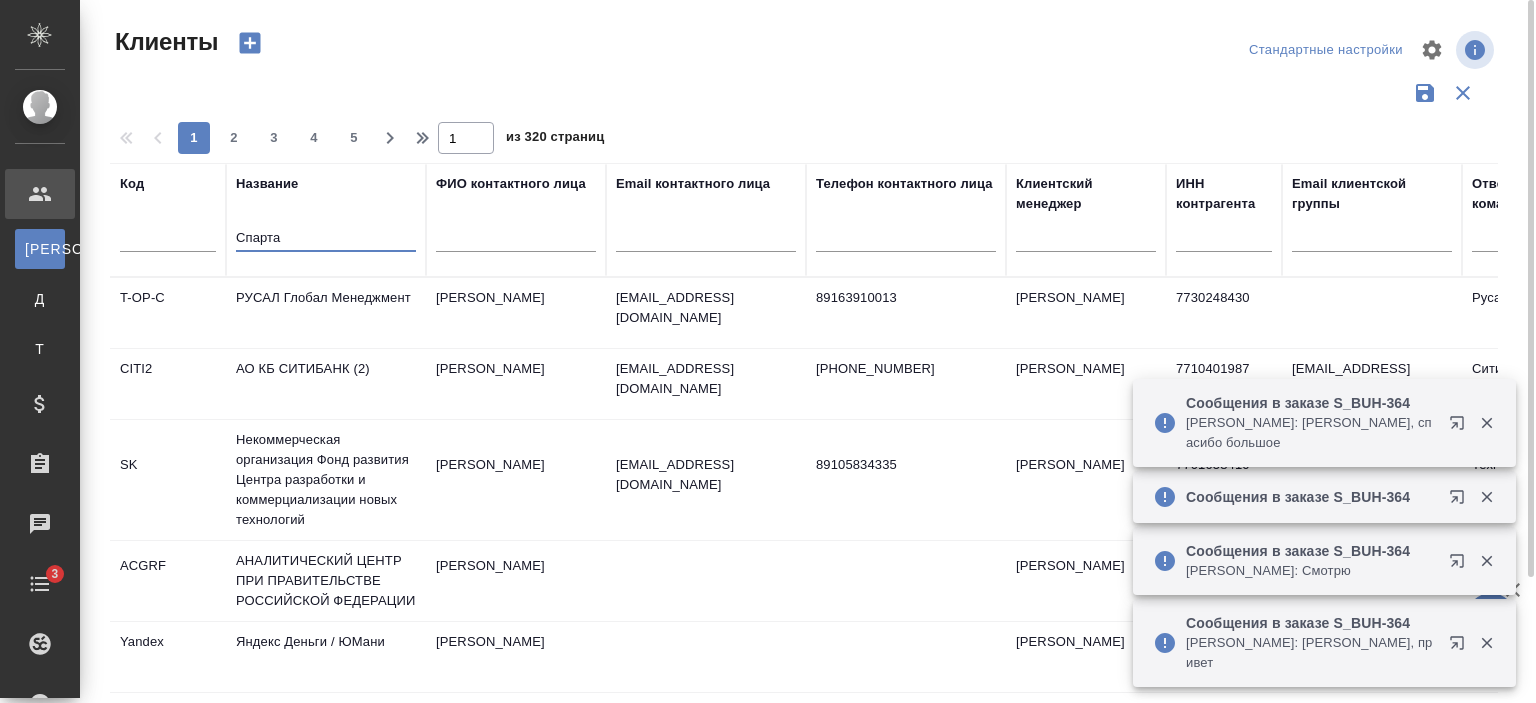 type on "Спарта" 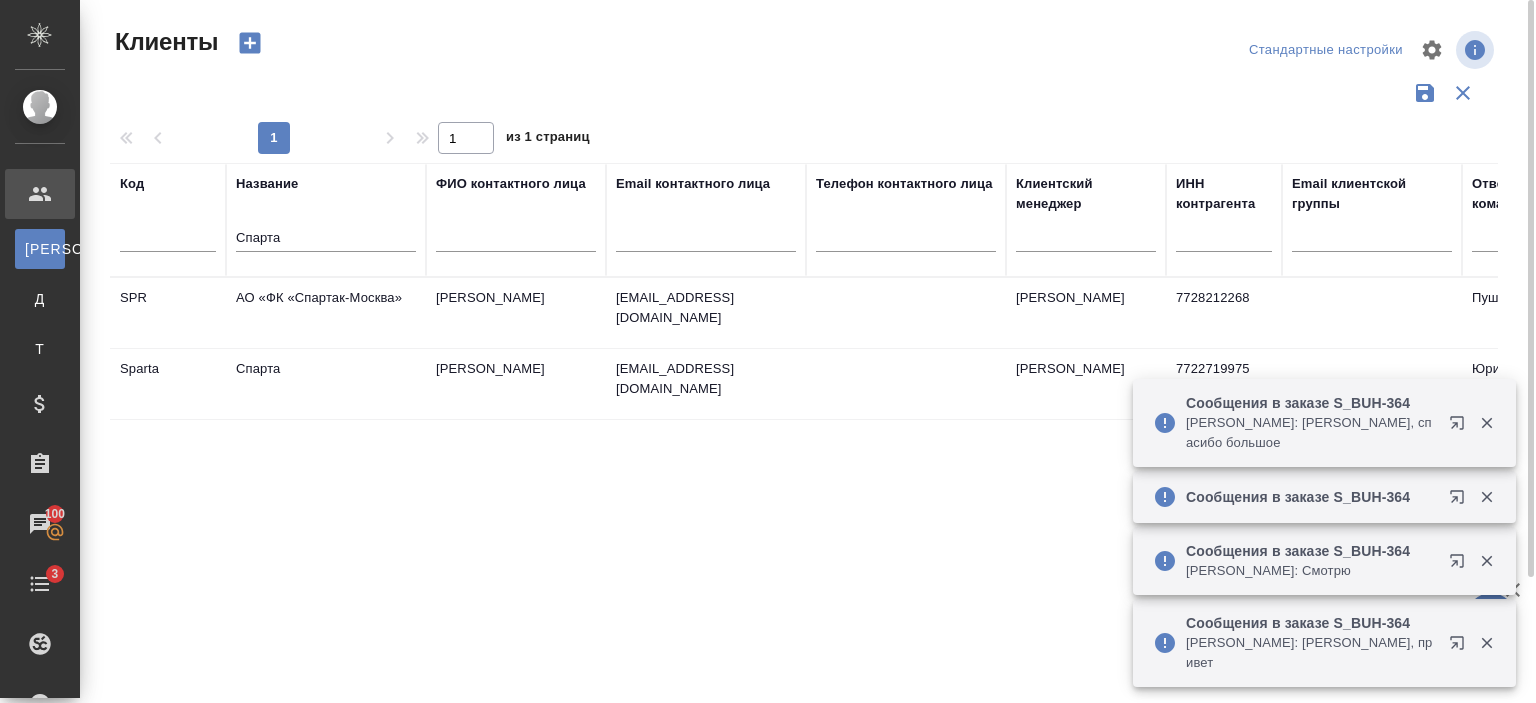 click on "Спарта" at bounding box center [326, 313] 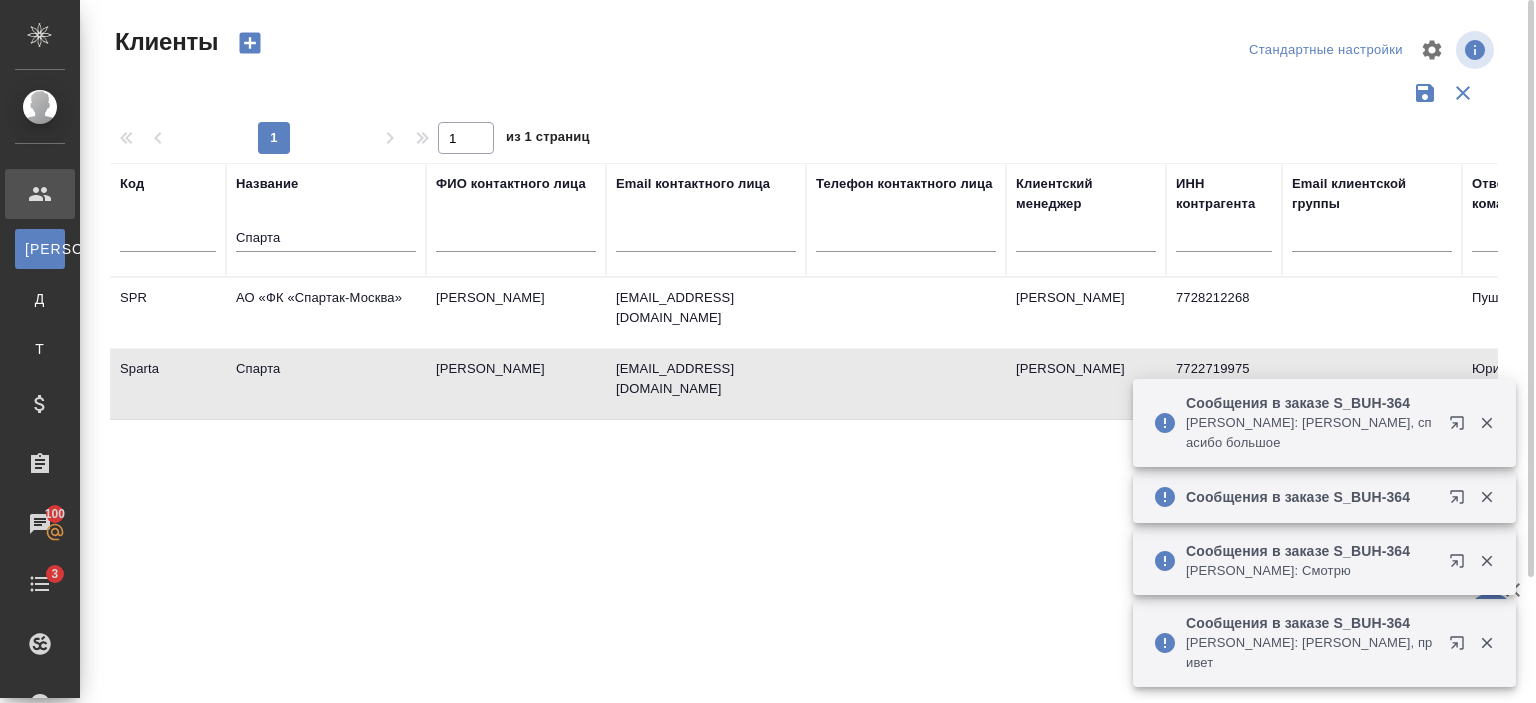 click on "Спарта" at bounding box center [326, 313] 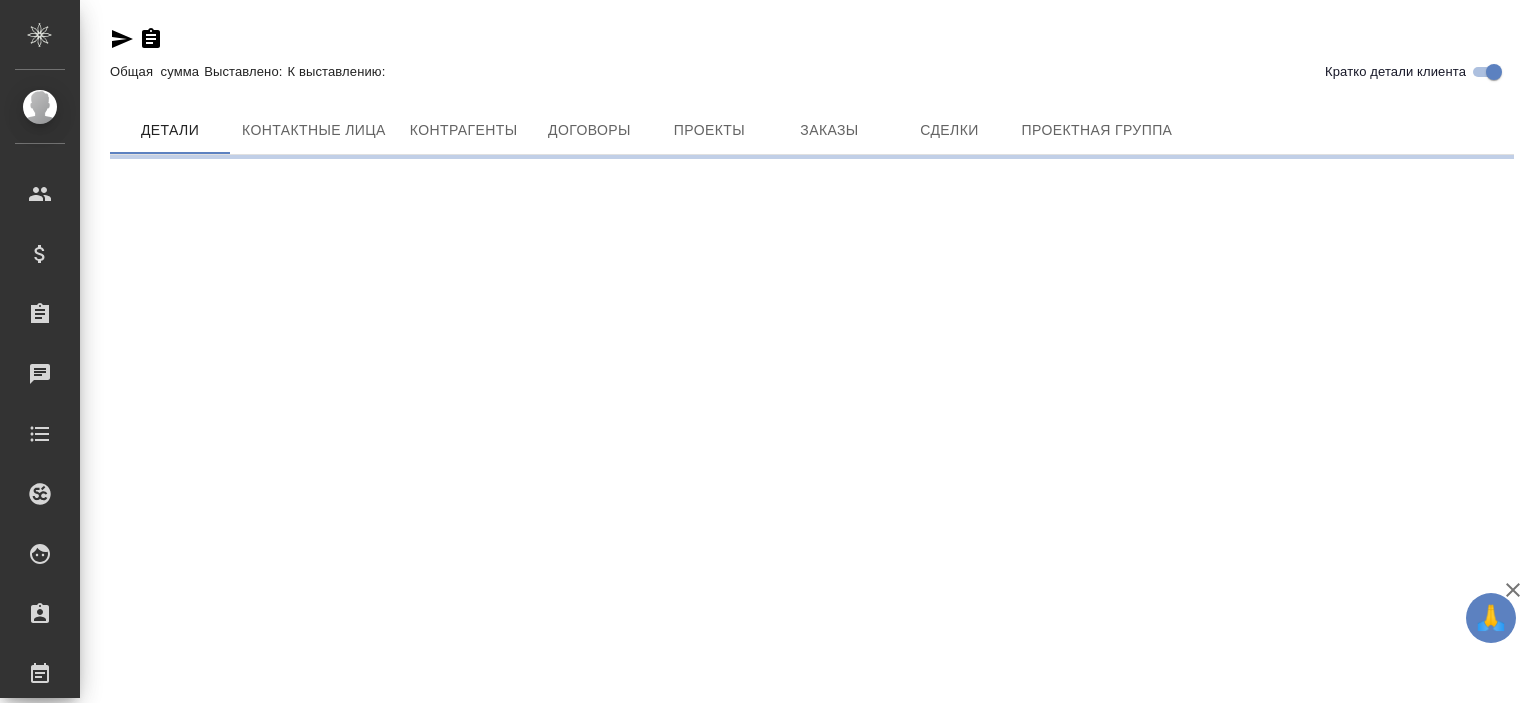 scroll, scrollTop: 0, scrollLeft: 0, axis: both 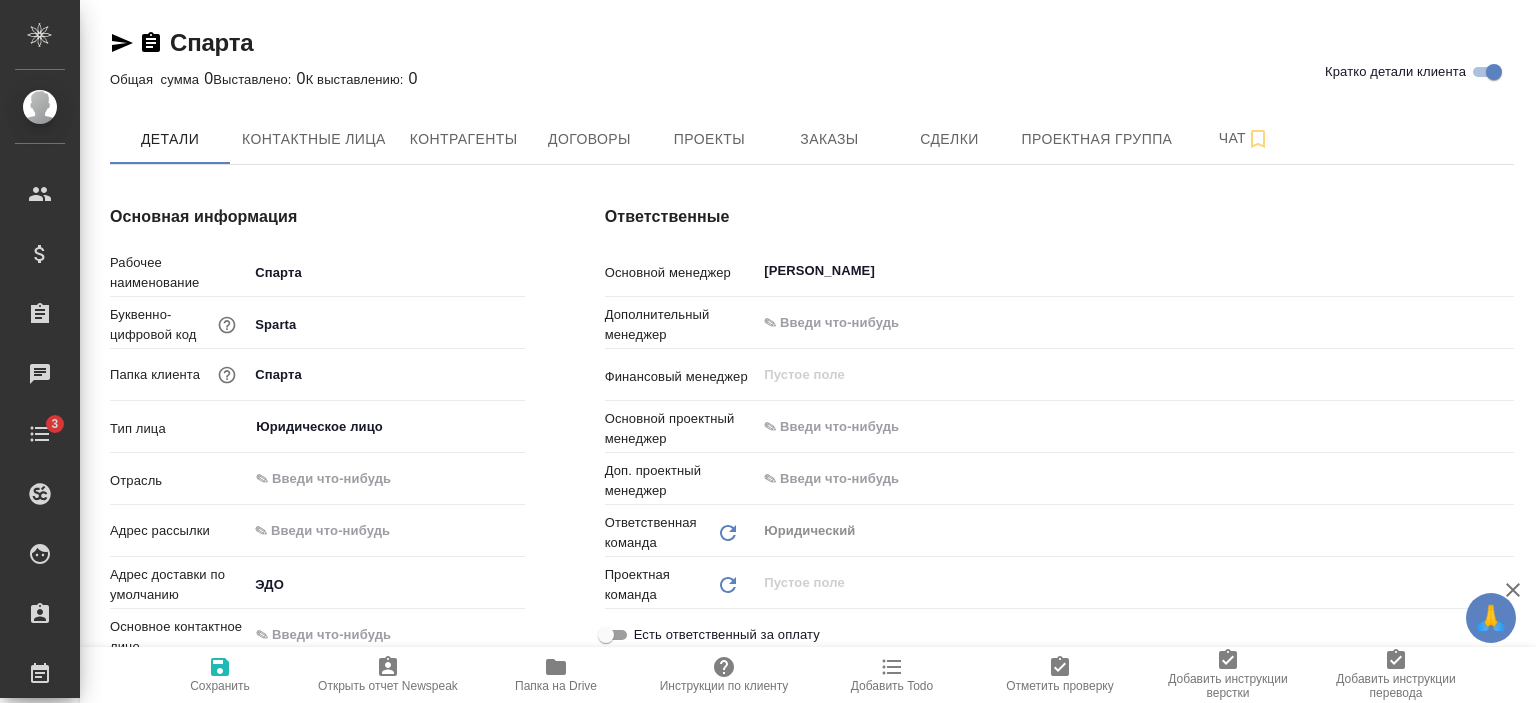 type on "x" 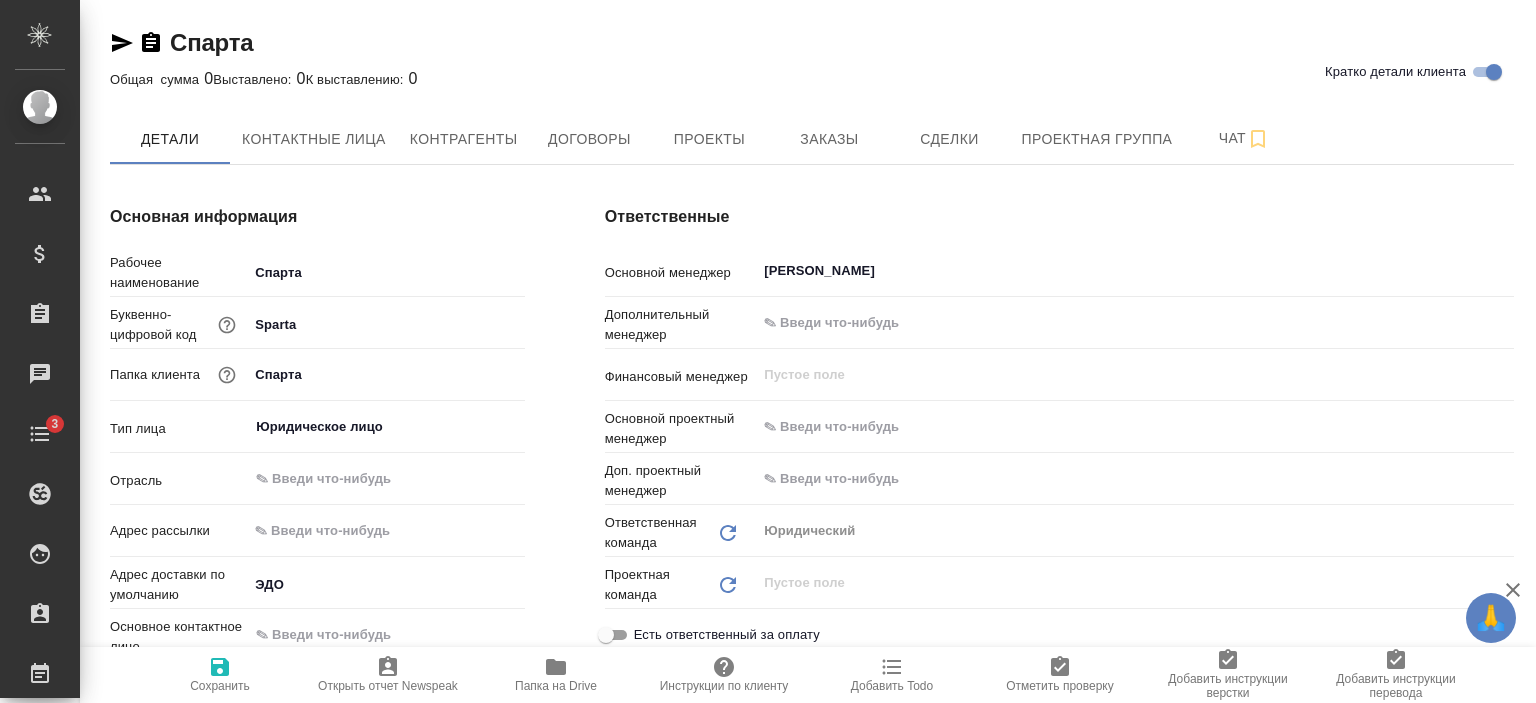 type on "x" 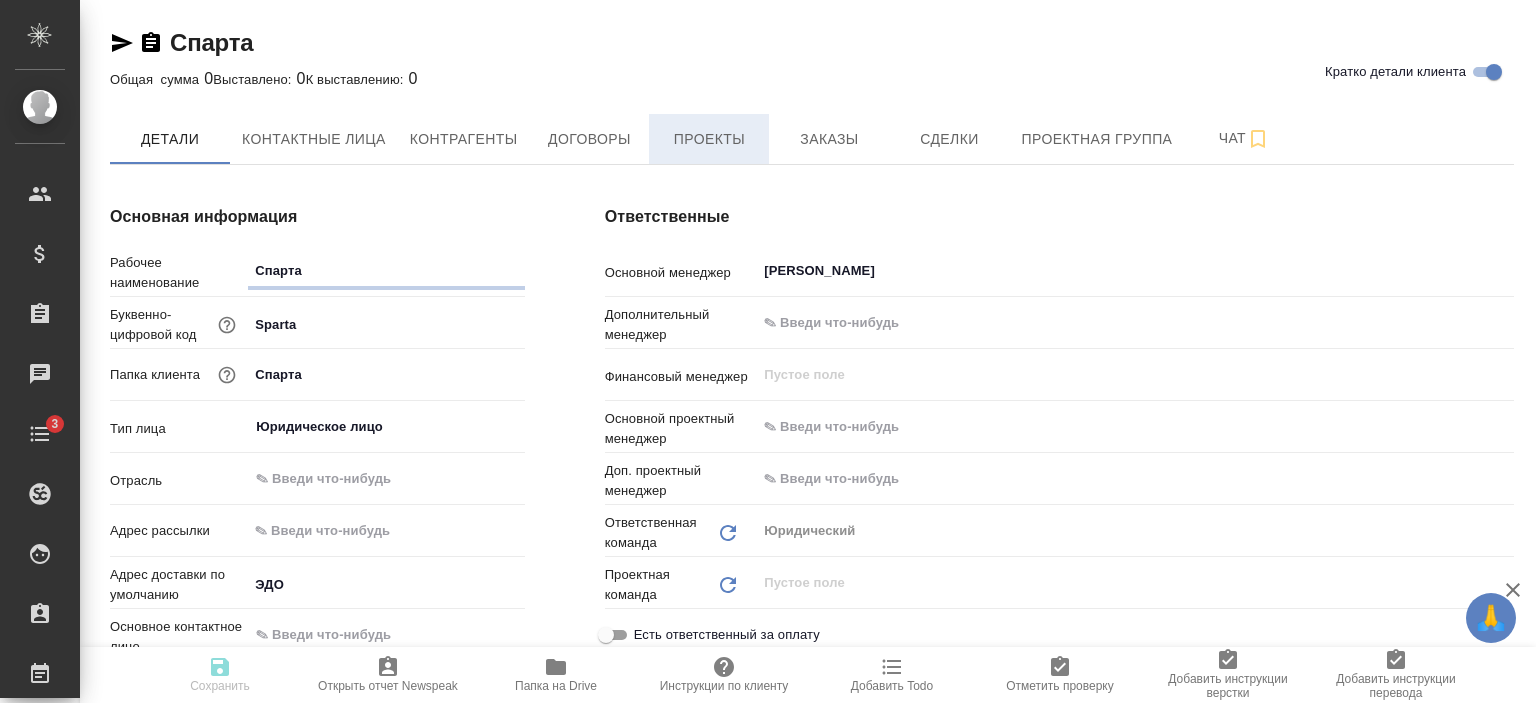 type on "x" 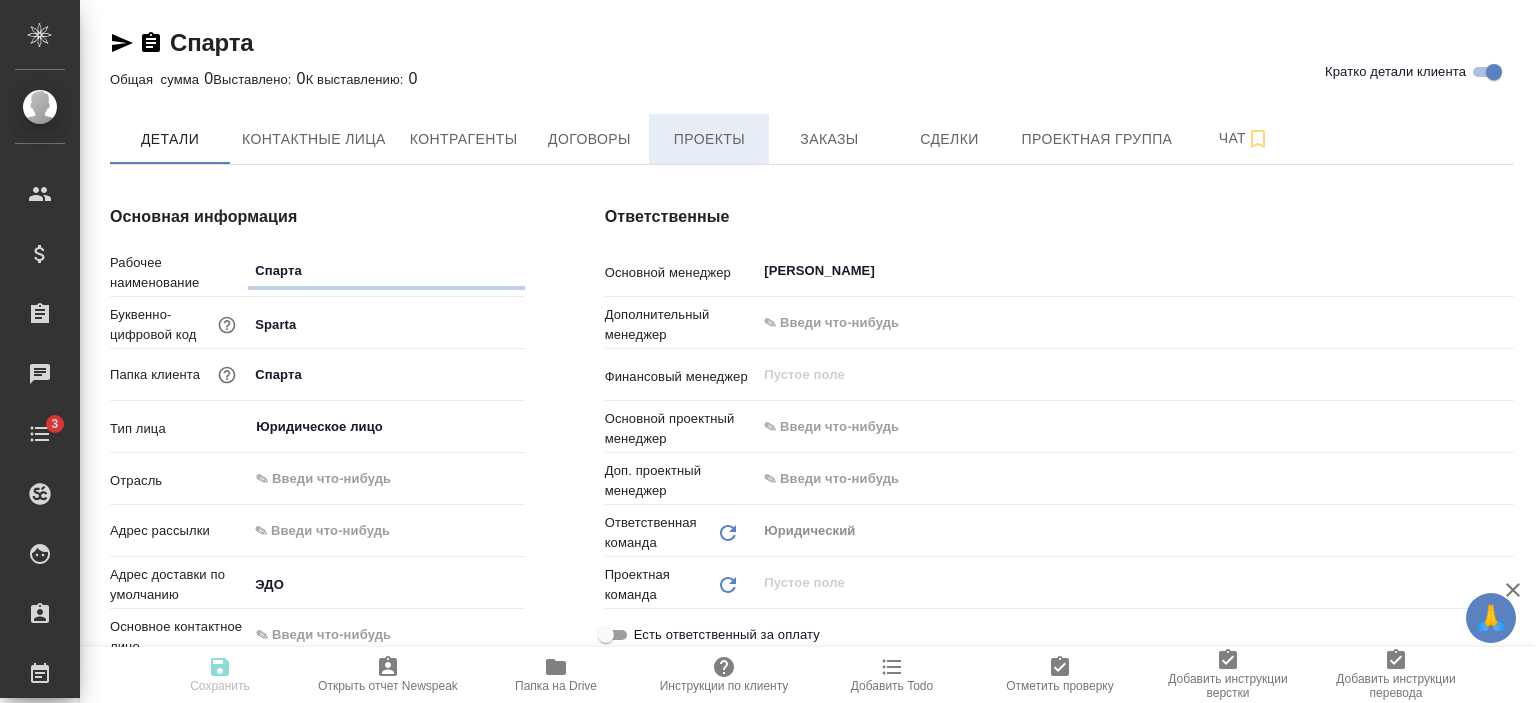 type on "x" 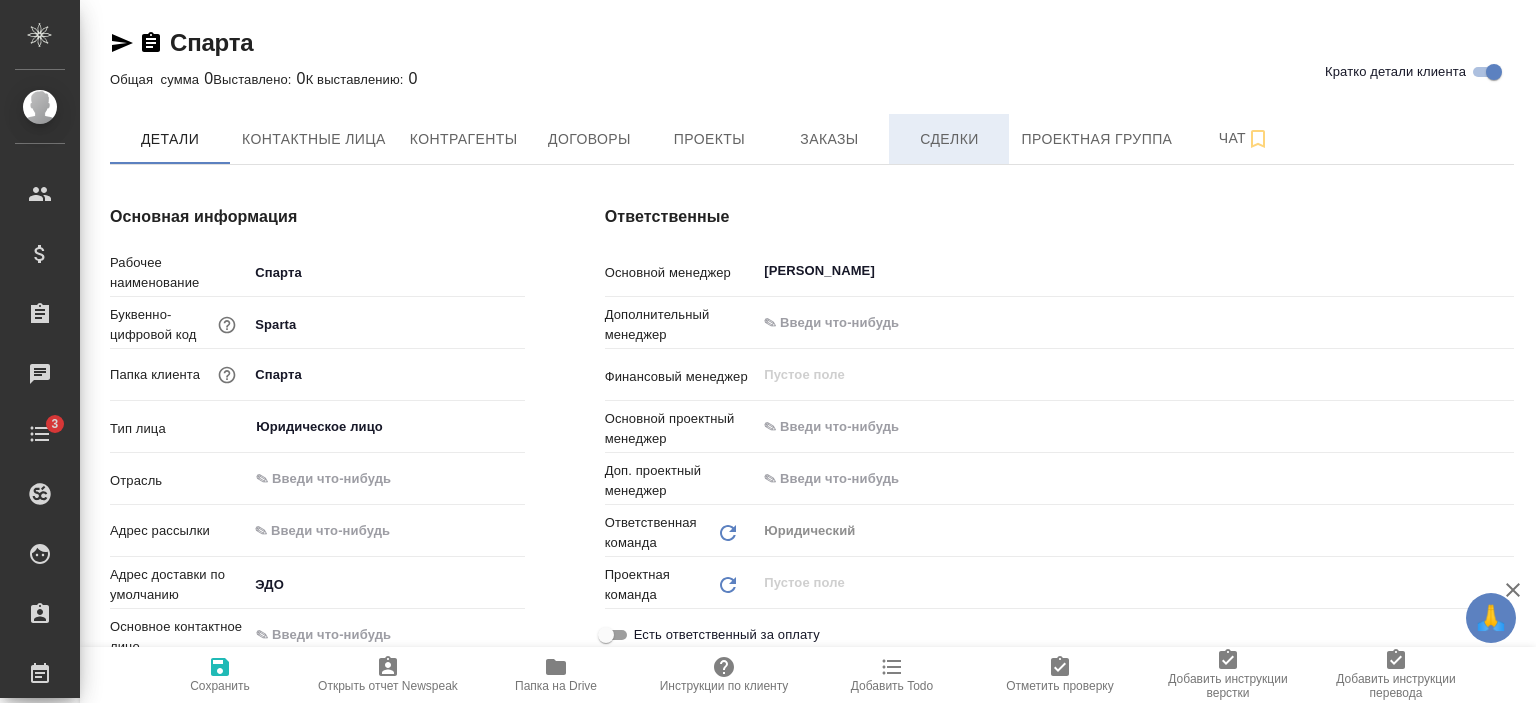 type on "x" 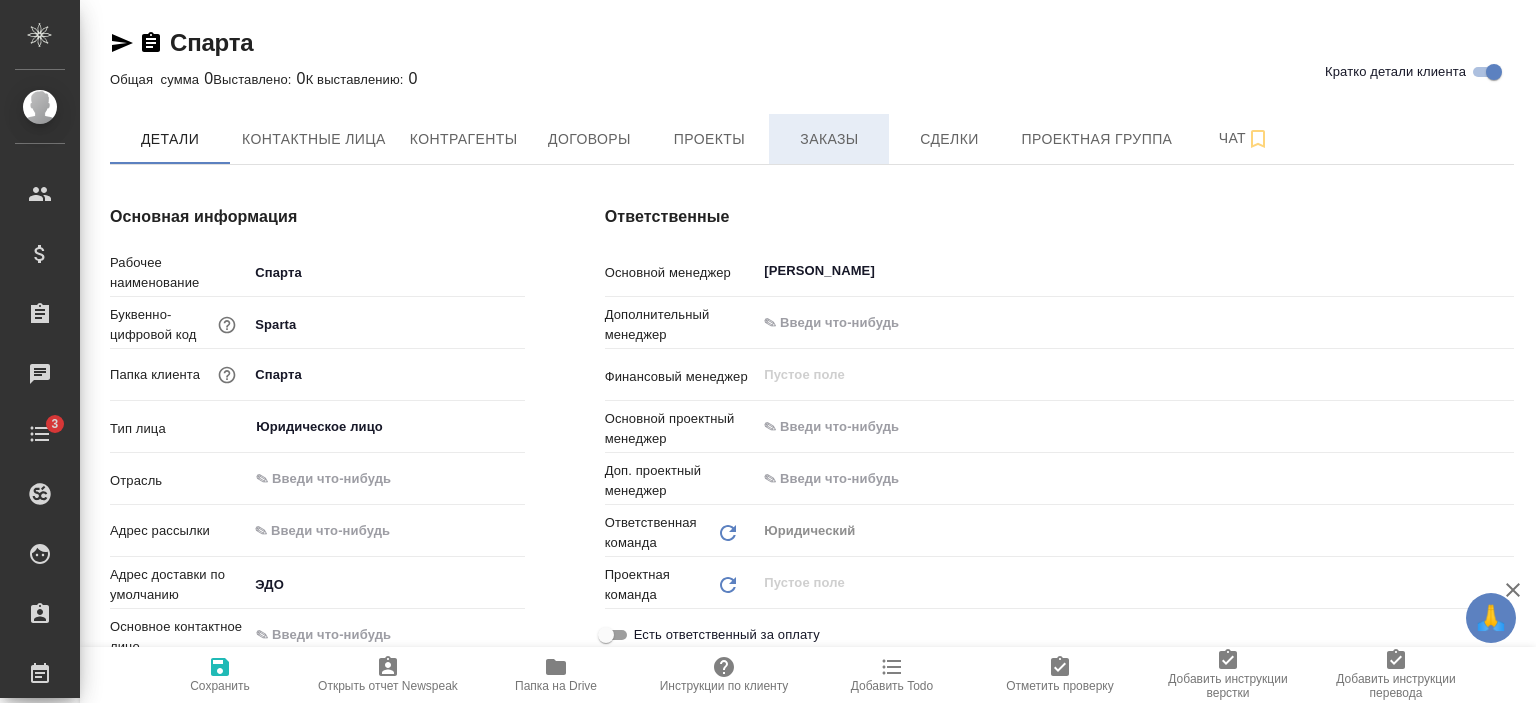 click on "Заказы" at bounding box center (829, 139) 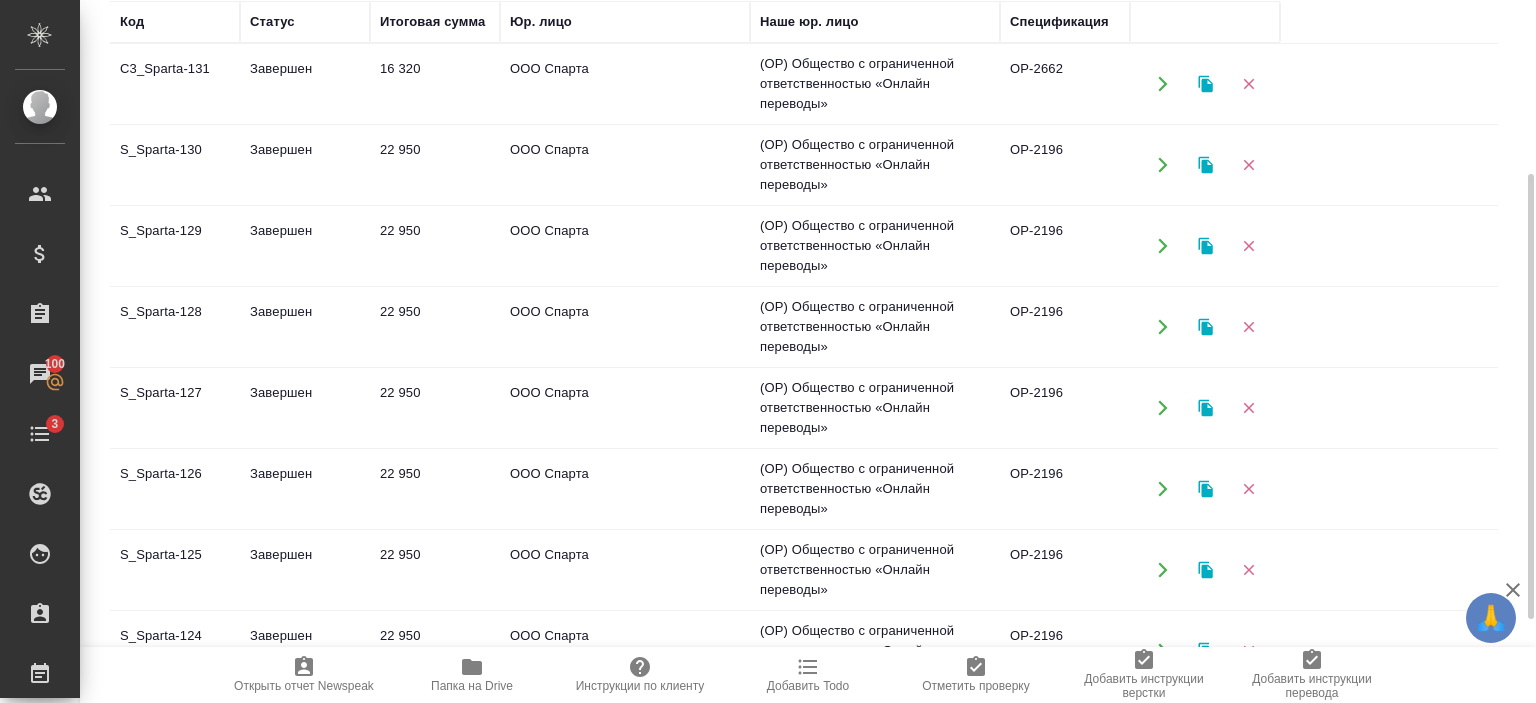 scroll, scrollTop: 272, scrollLeft: 0, axis: vertical 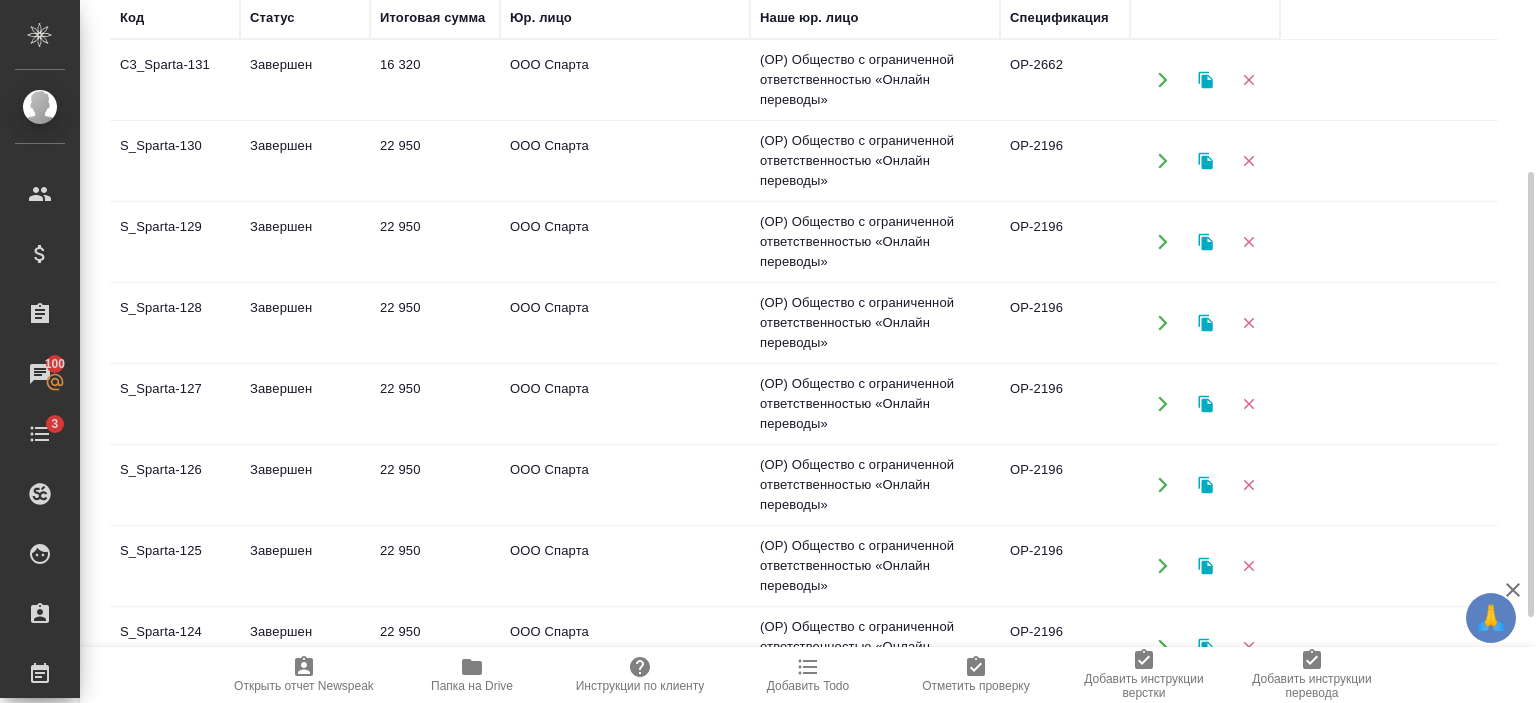 click on "ООО Спарта" at bounding box center [625, 80] 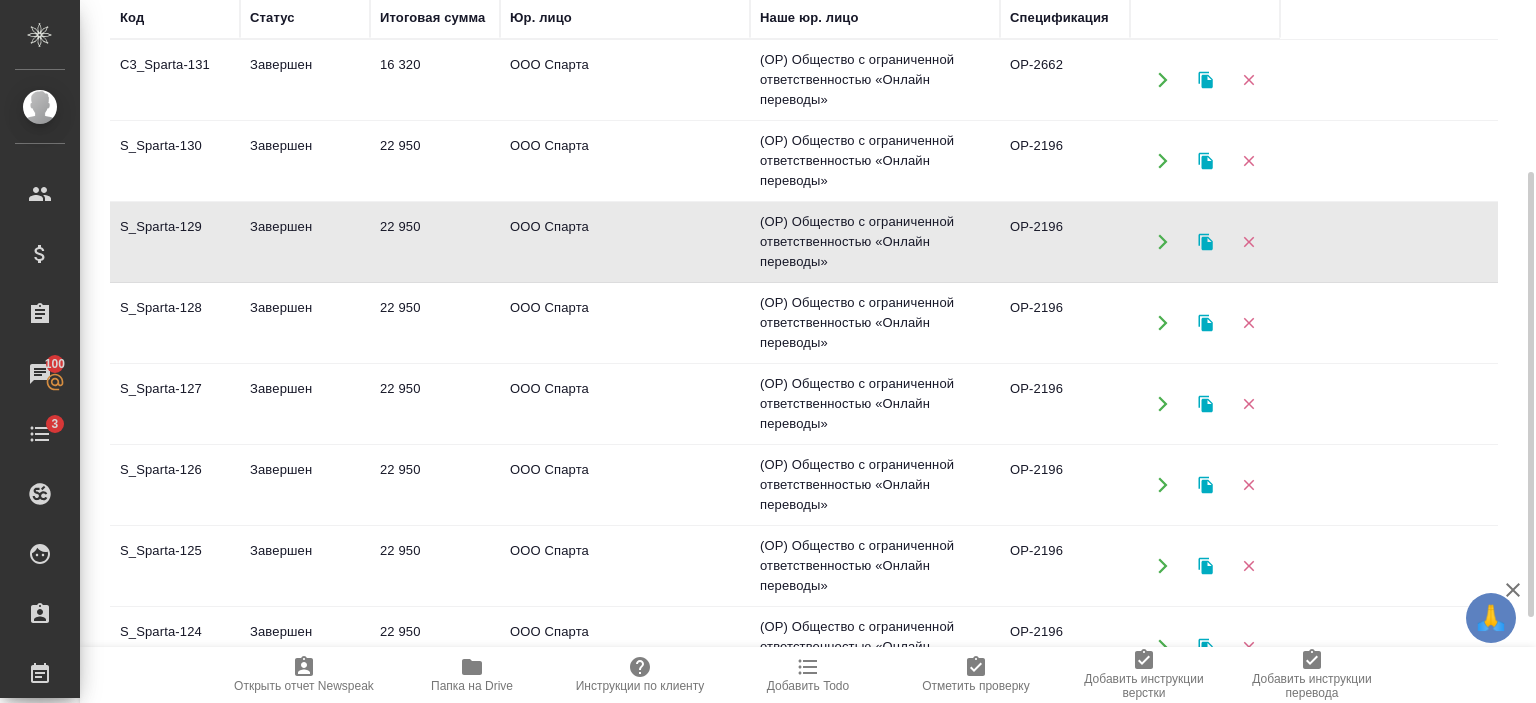 click on "ООО Спарта" at bounding box center [625, 80] 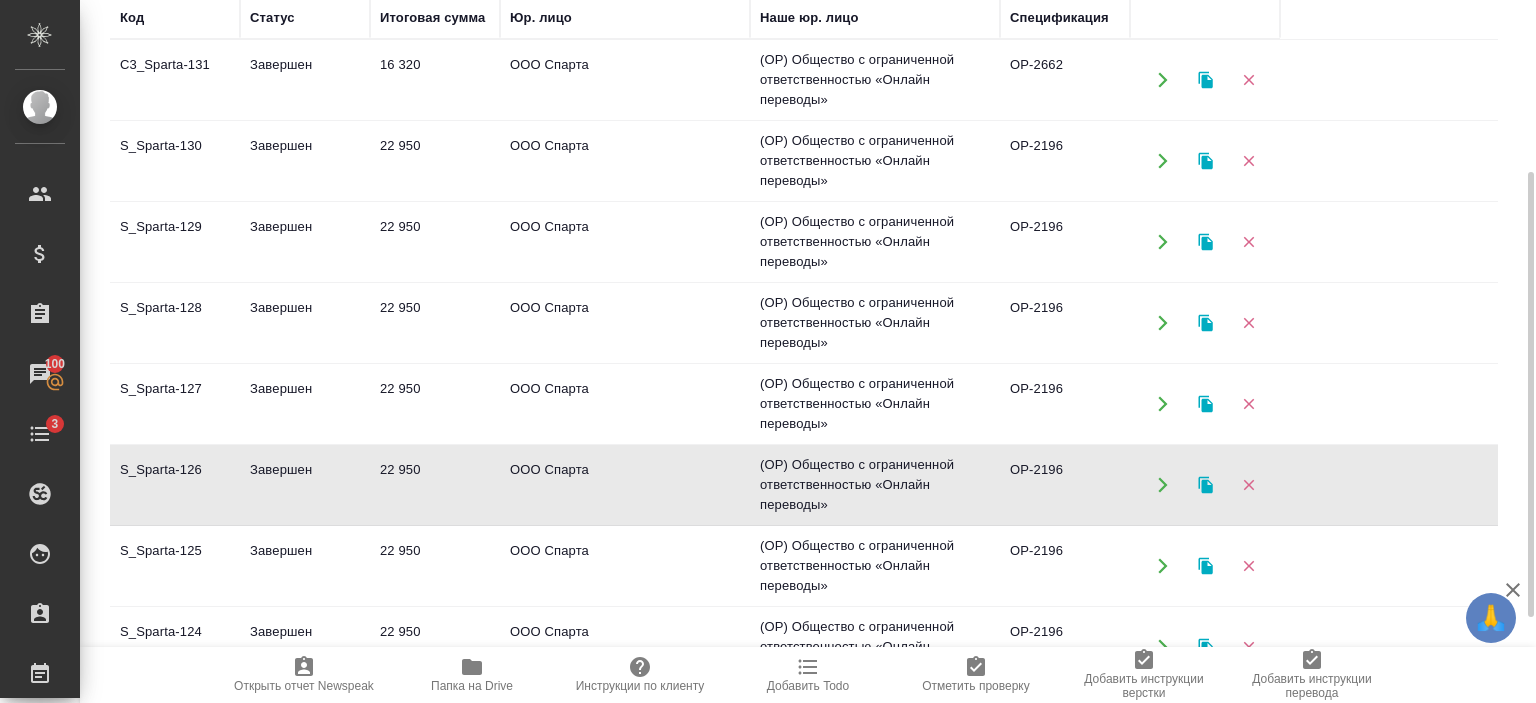 click on "ООО Спарта" at bounding box center (625, 80) 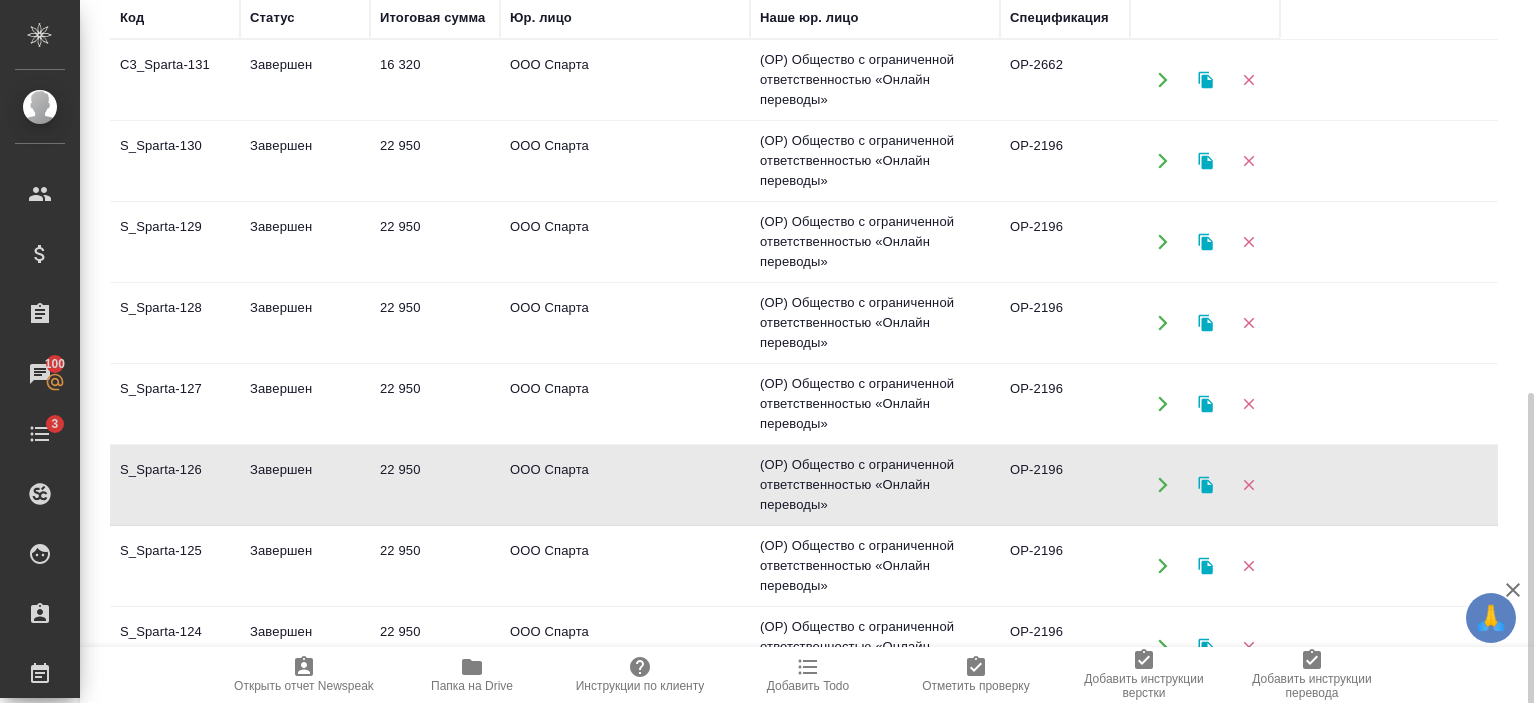 scroll, scrollTop: 407, scrollLeft: 0, axis: vertical 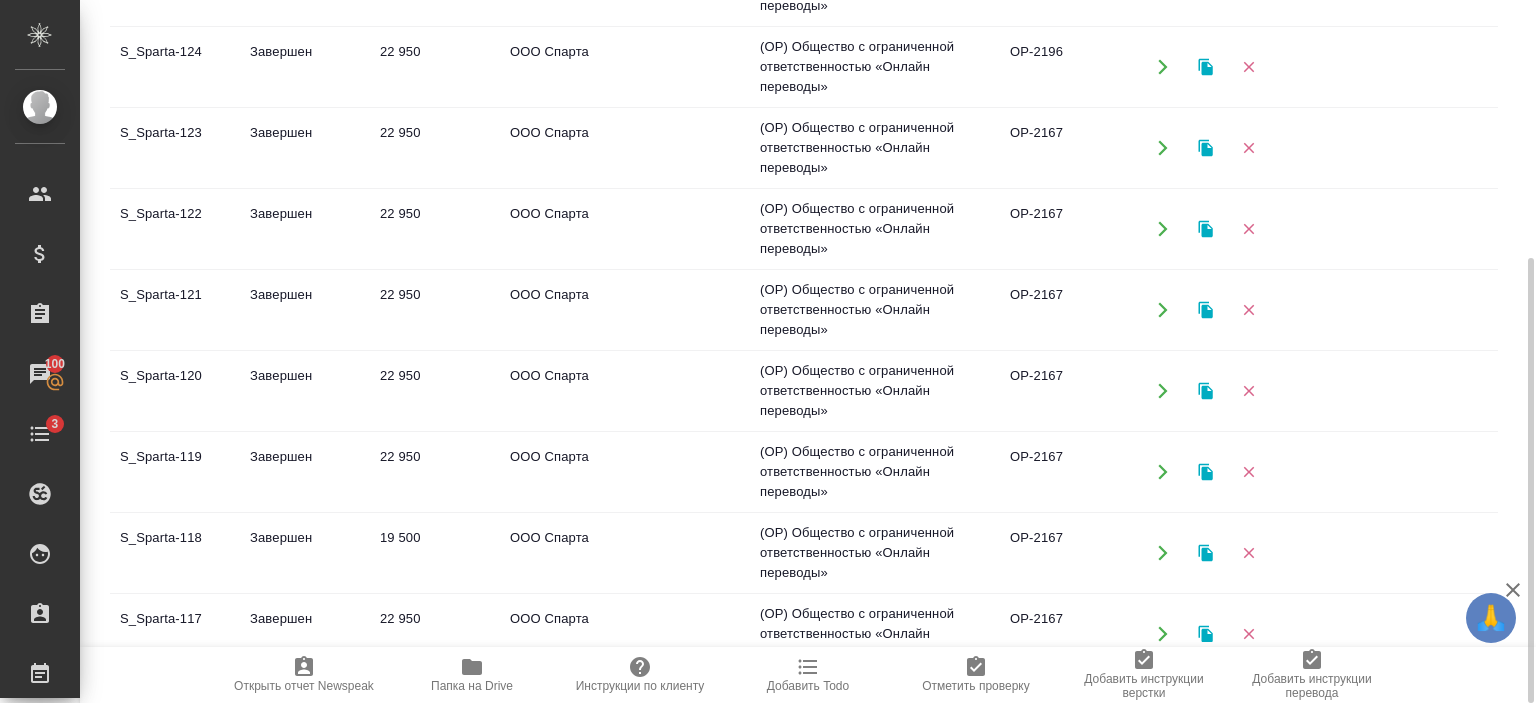 click on "ООО Спарта" at bounding box center (625, -500) 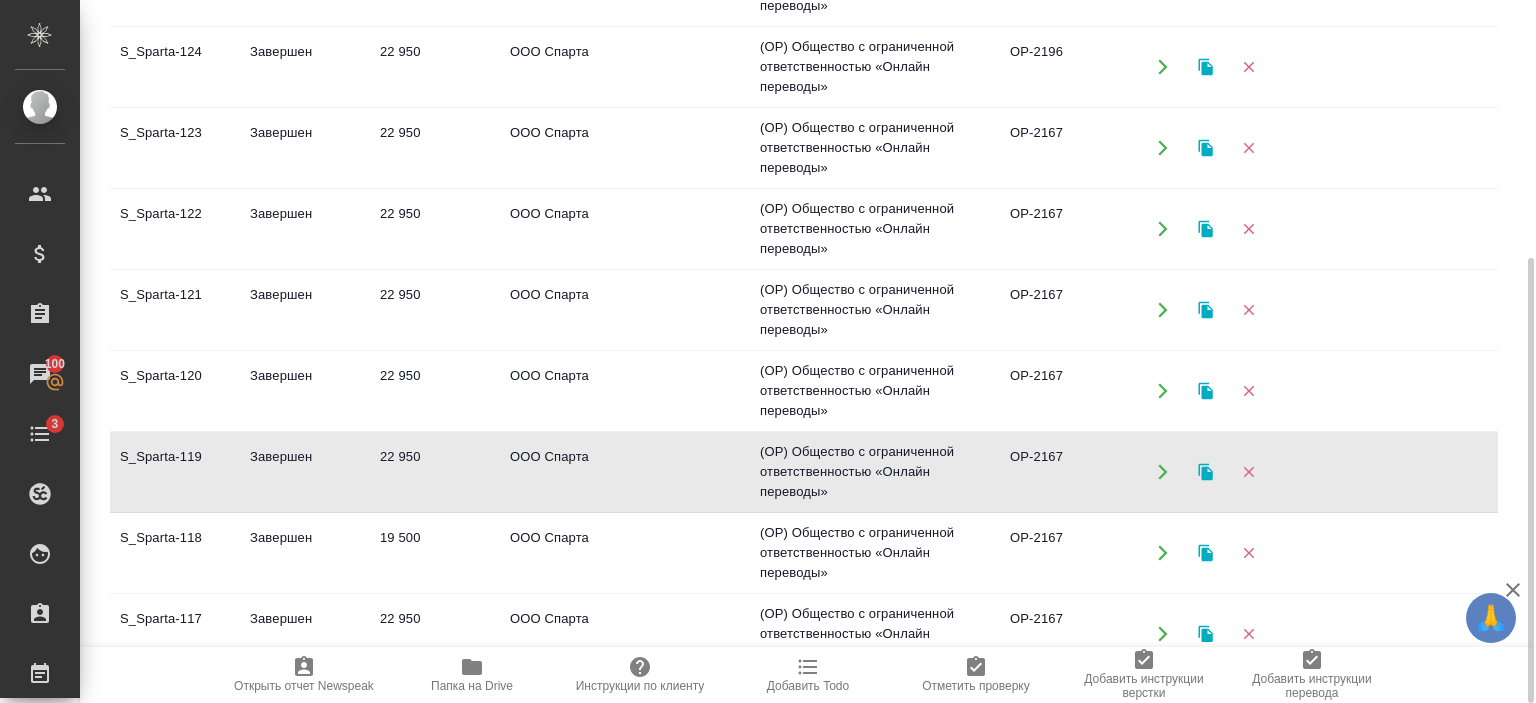 click on "ООО Спарта" at bounding box center [625, -500] 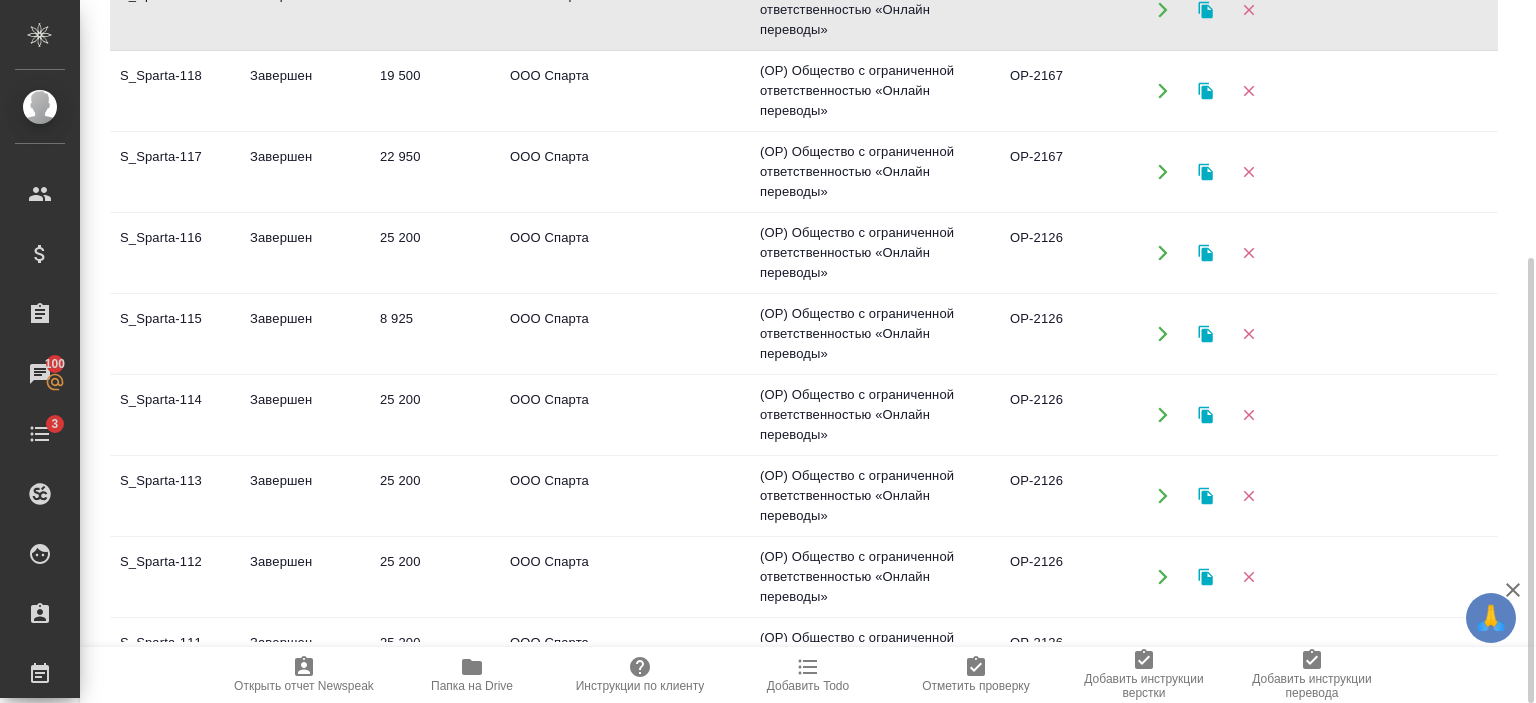 scroll, scrollTop: 908, scrollLeft: 0, axis: vertical 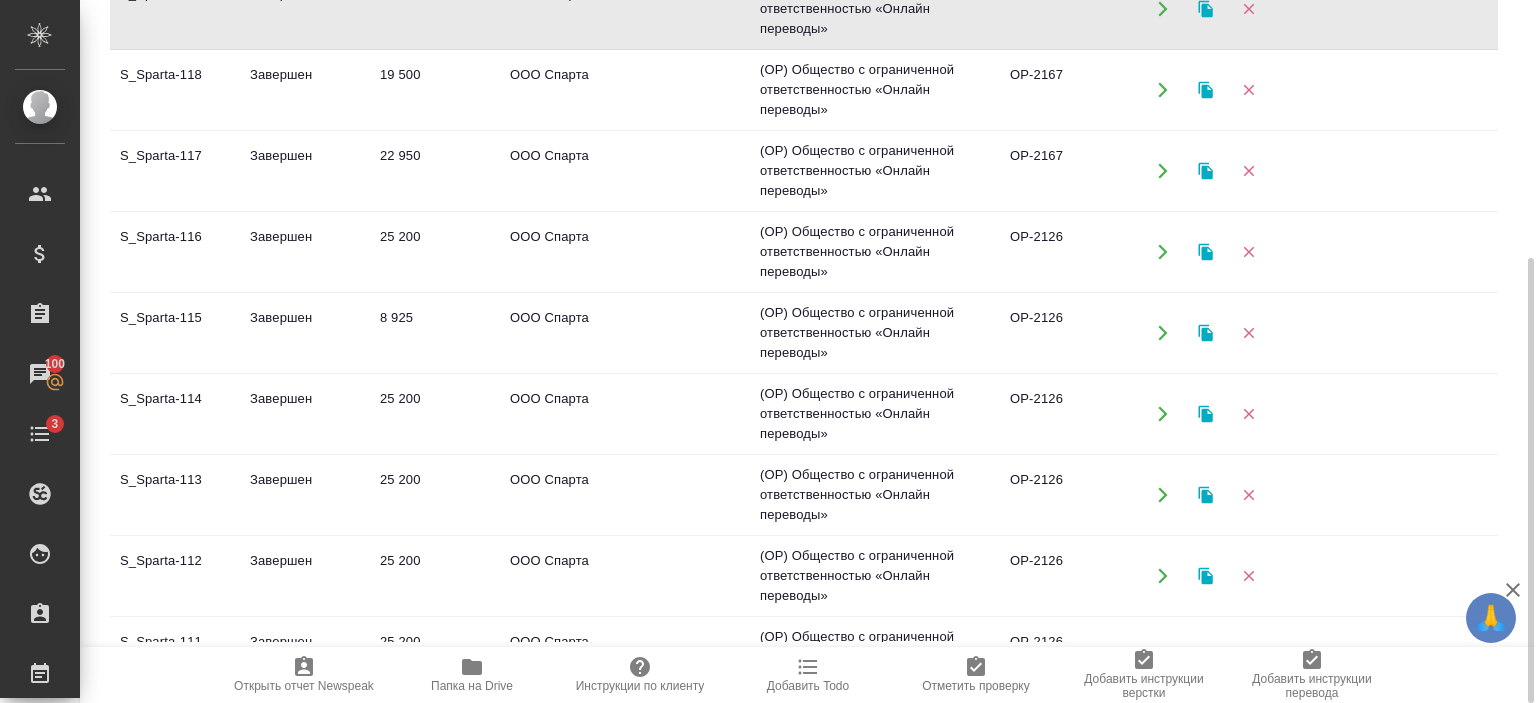 click on "22 950" at bounding box center (435, -963) 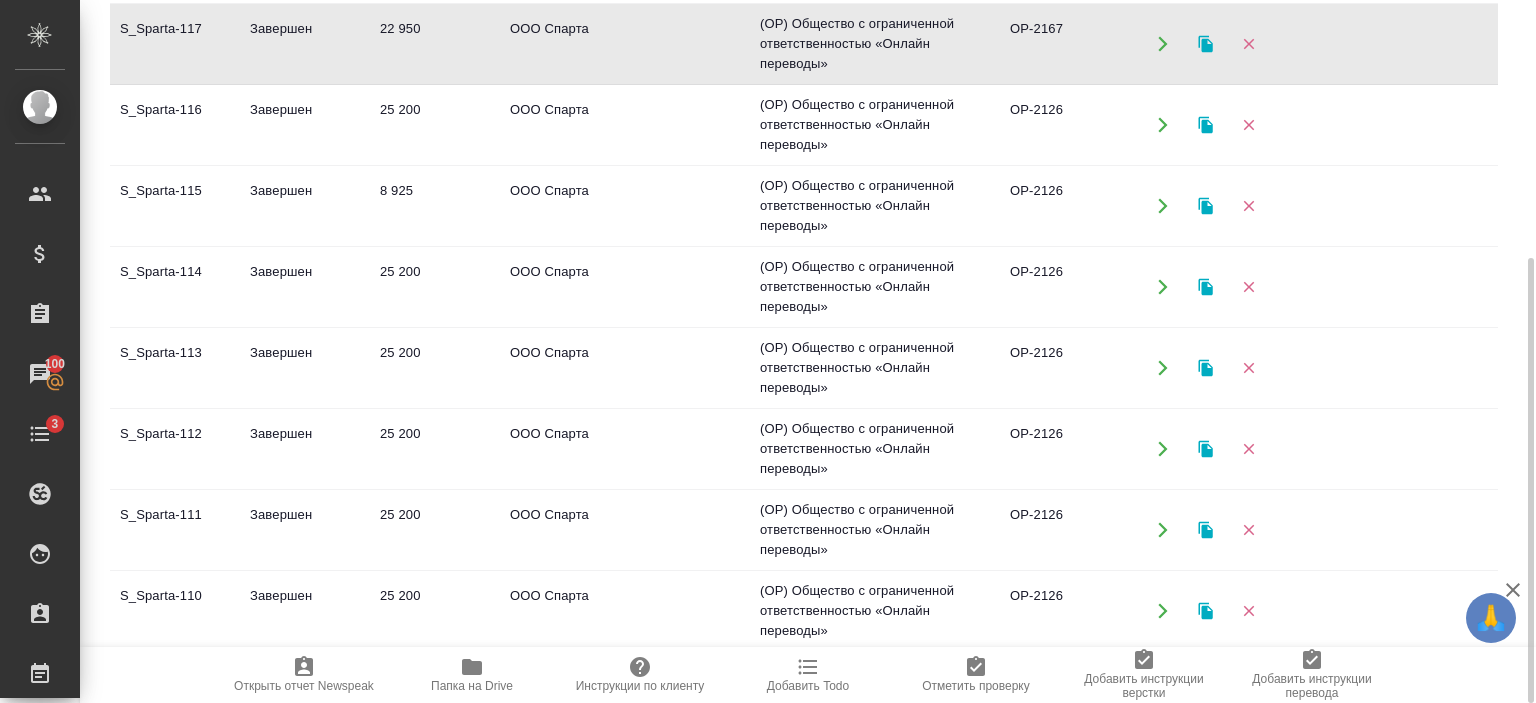scroll, scrollTop: 1282, scrollLeft: 0, axis: vertical 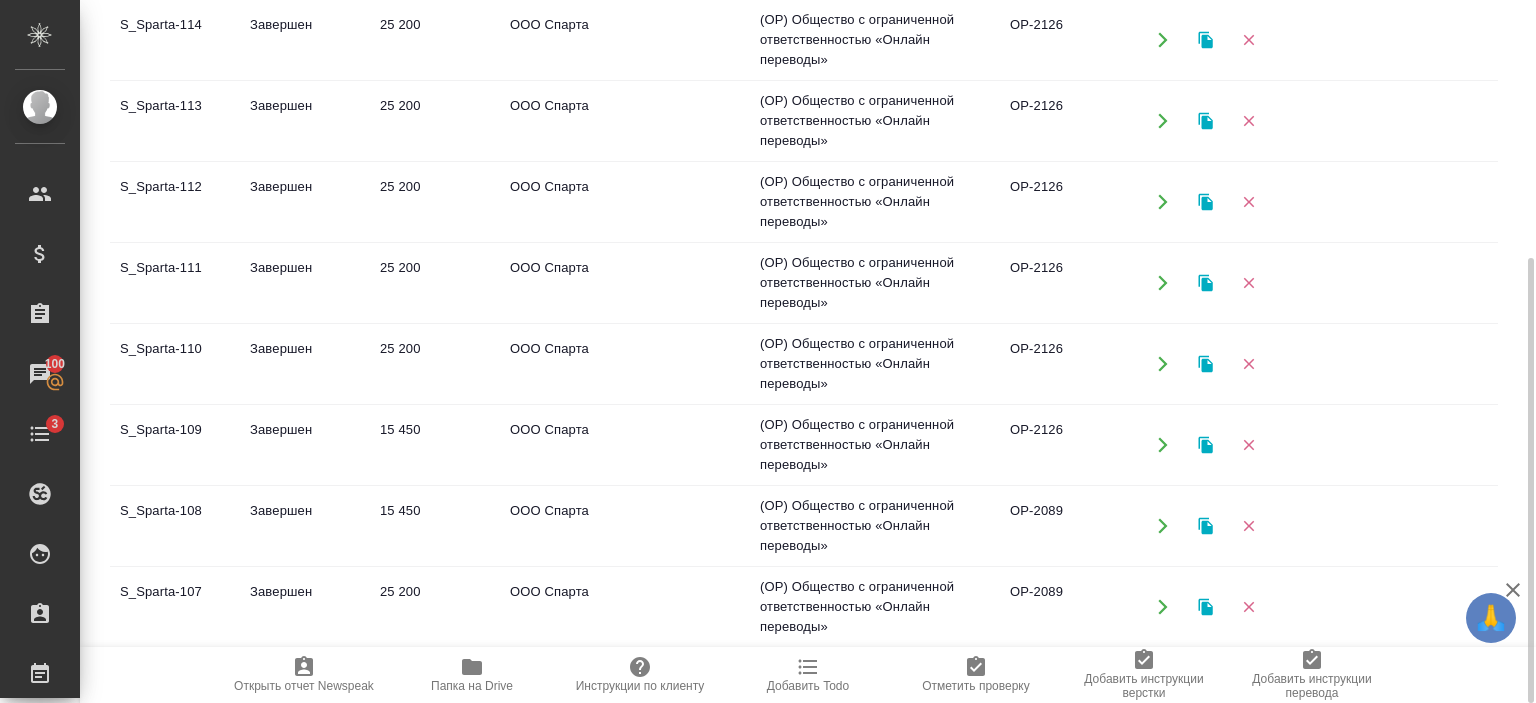 click on "25 200" at bounding box center [435, -1337] 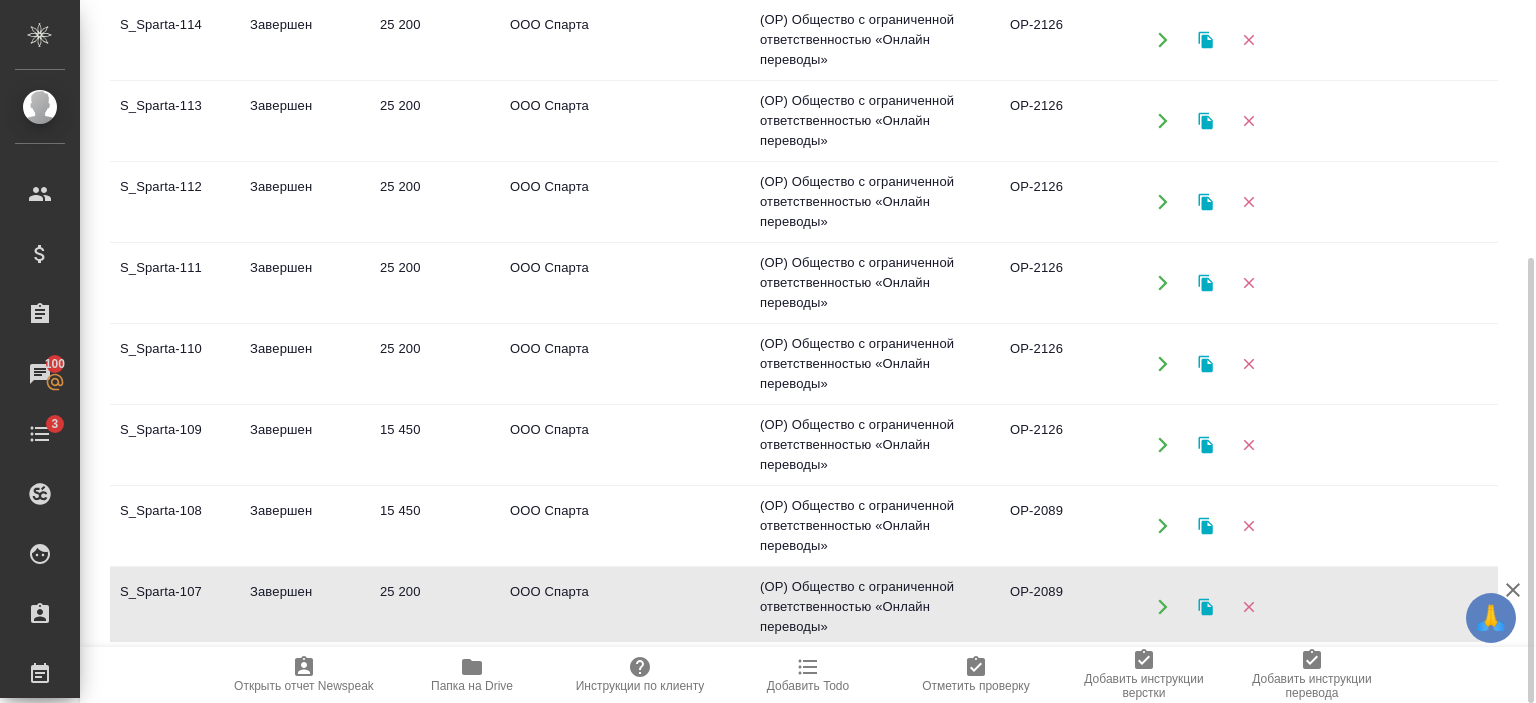 click on "25 200" at bounding box center (435, -1337) 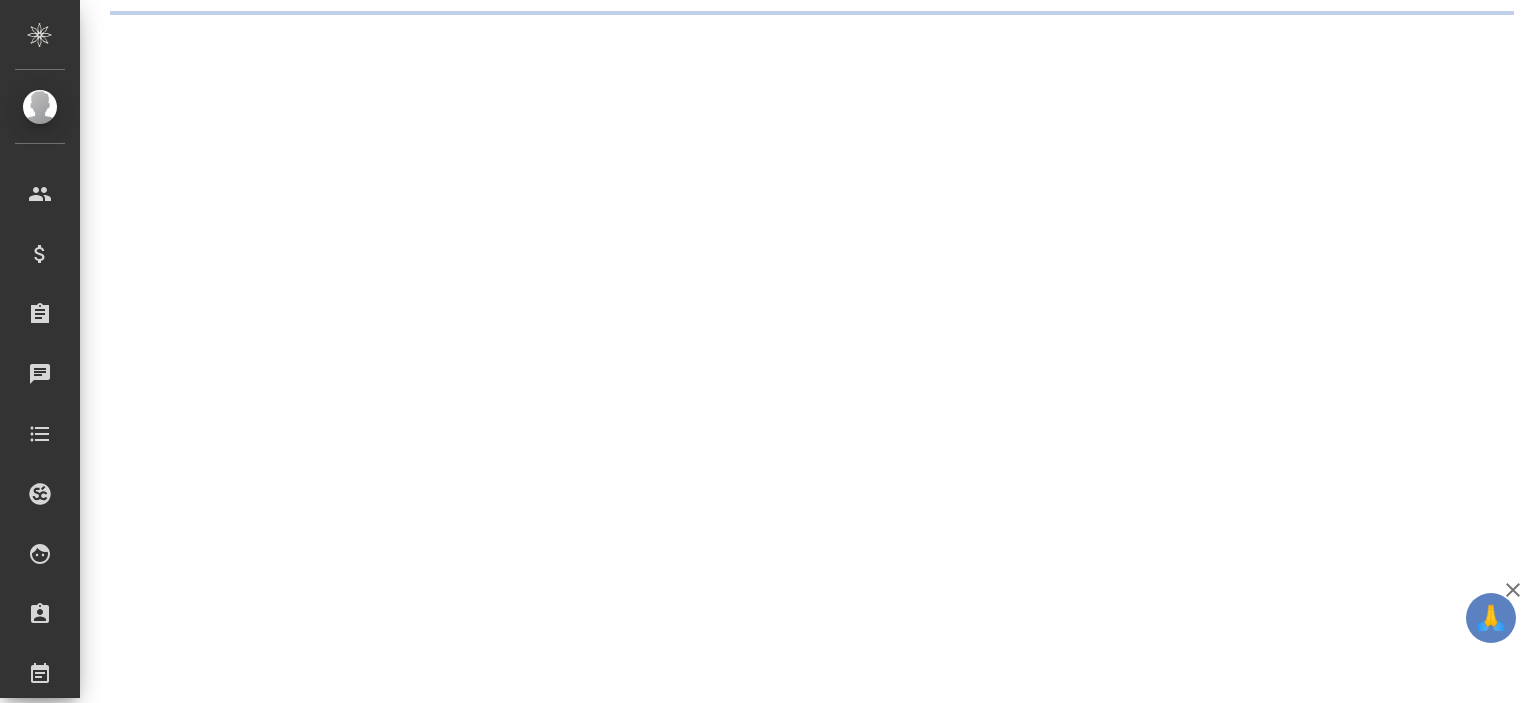 scroll, scrollTop: 0, scrollLeft: 0, axis: both 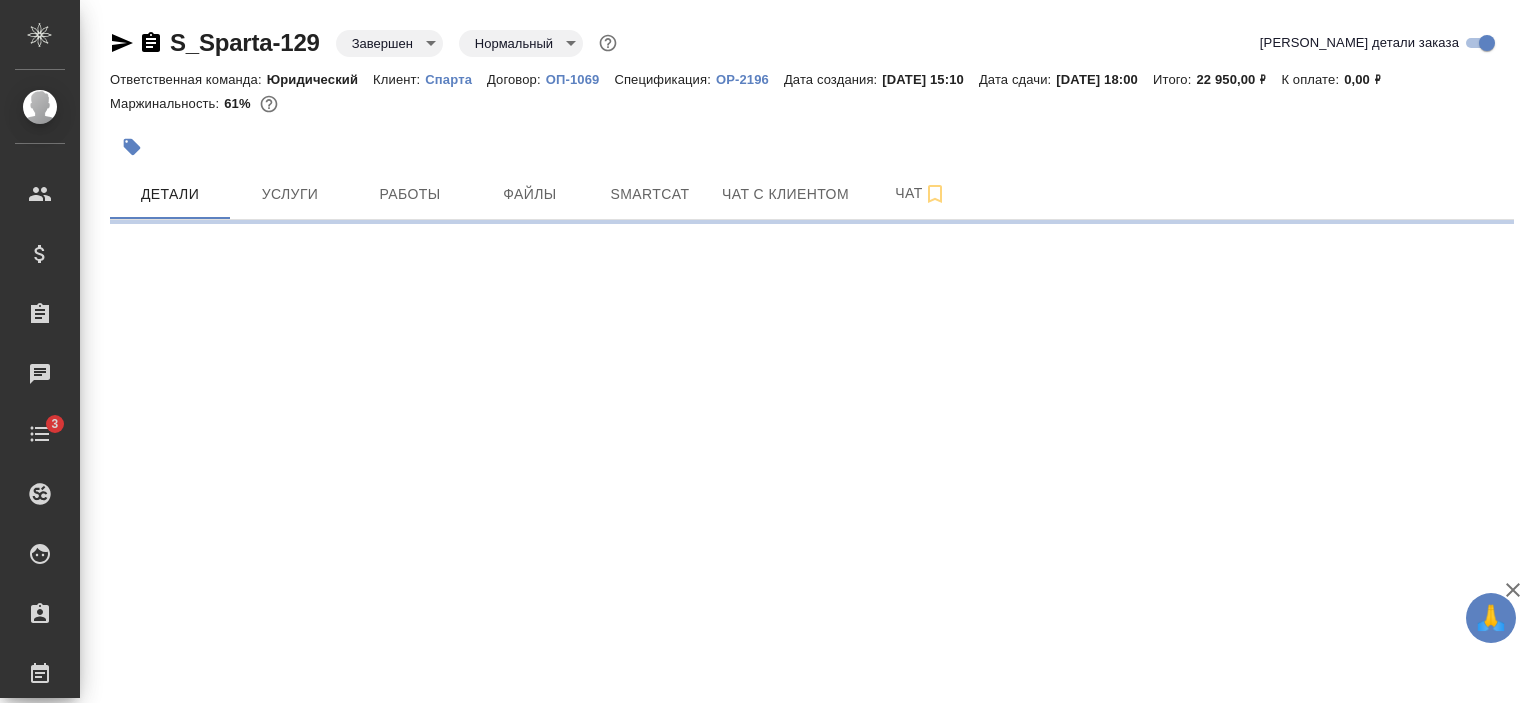 select on "RU" 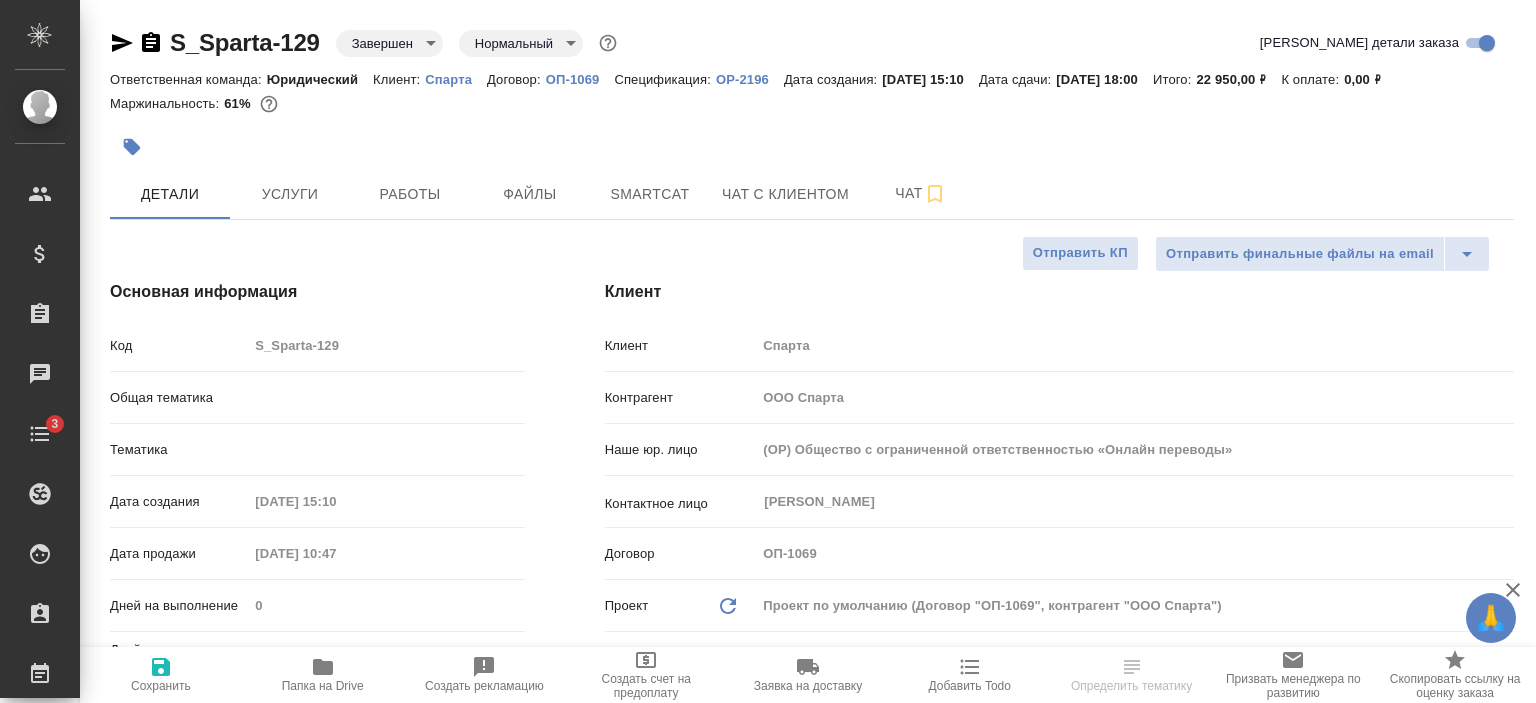 type on "x" 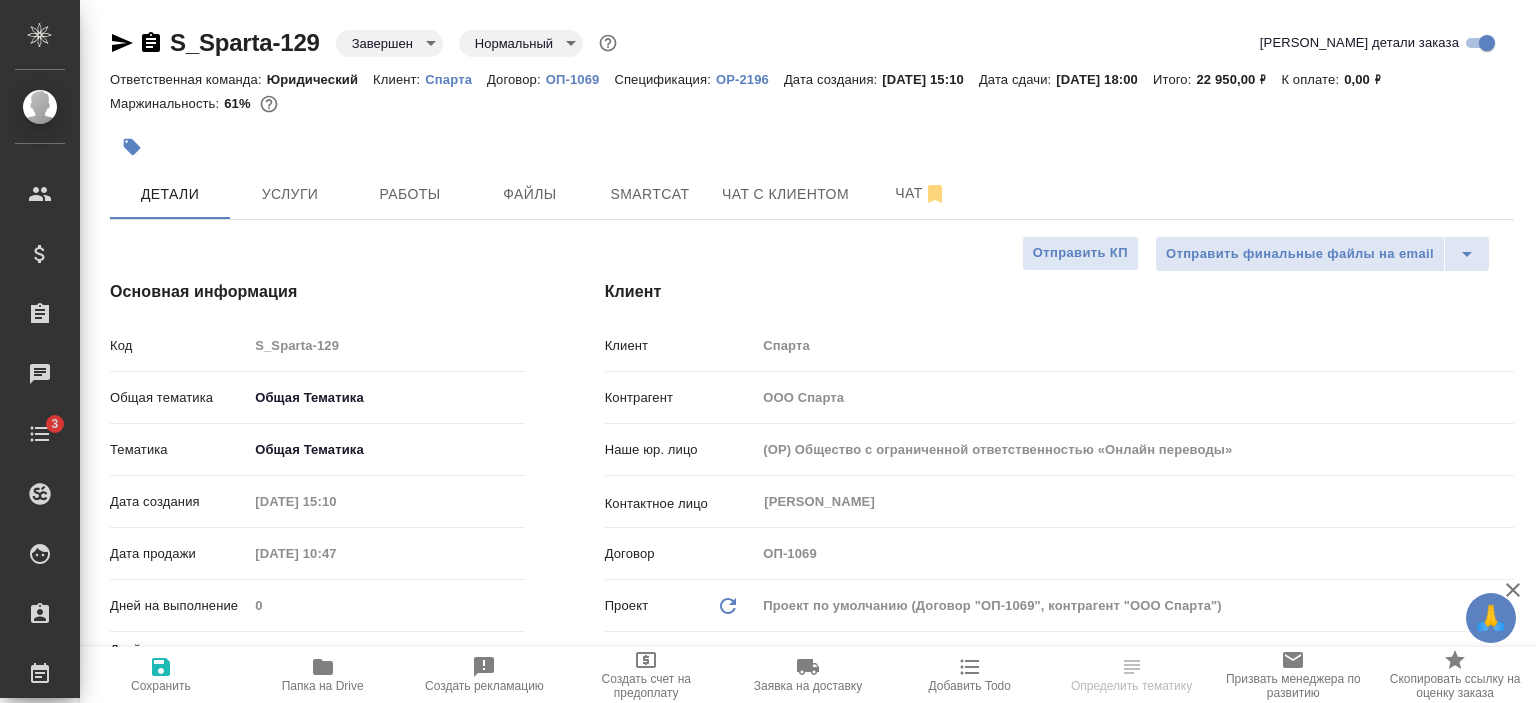type on "x" 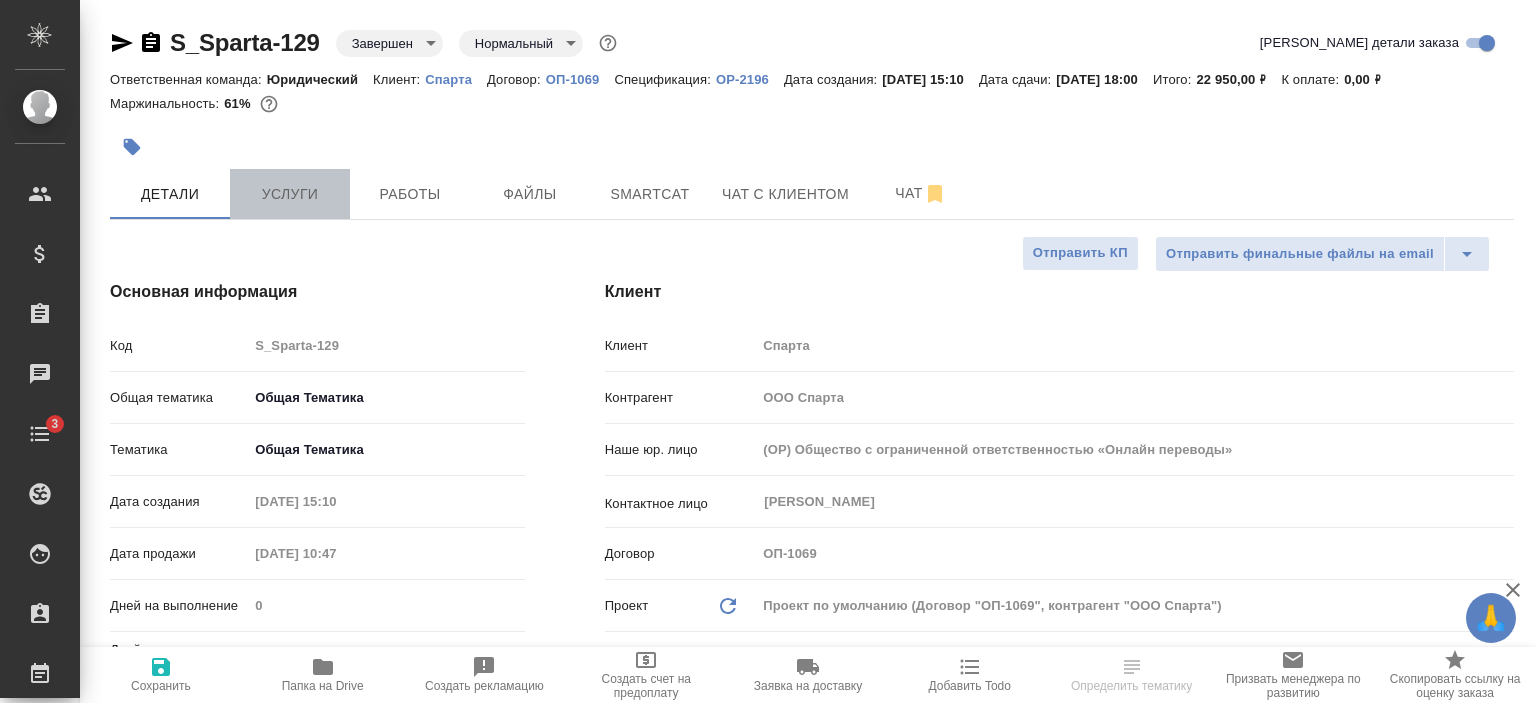 click on "Услуги" at bounding box center [290, 194] 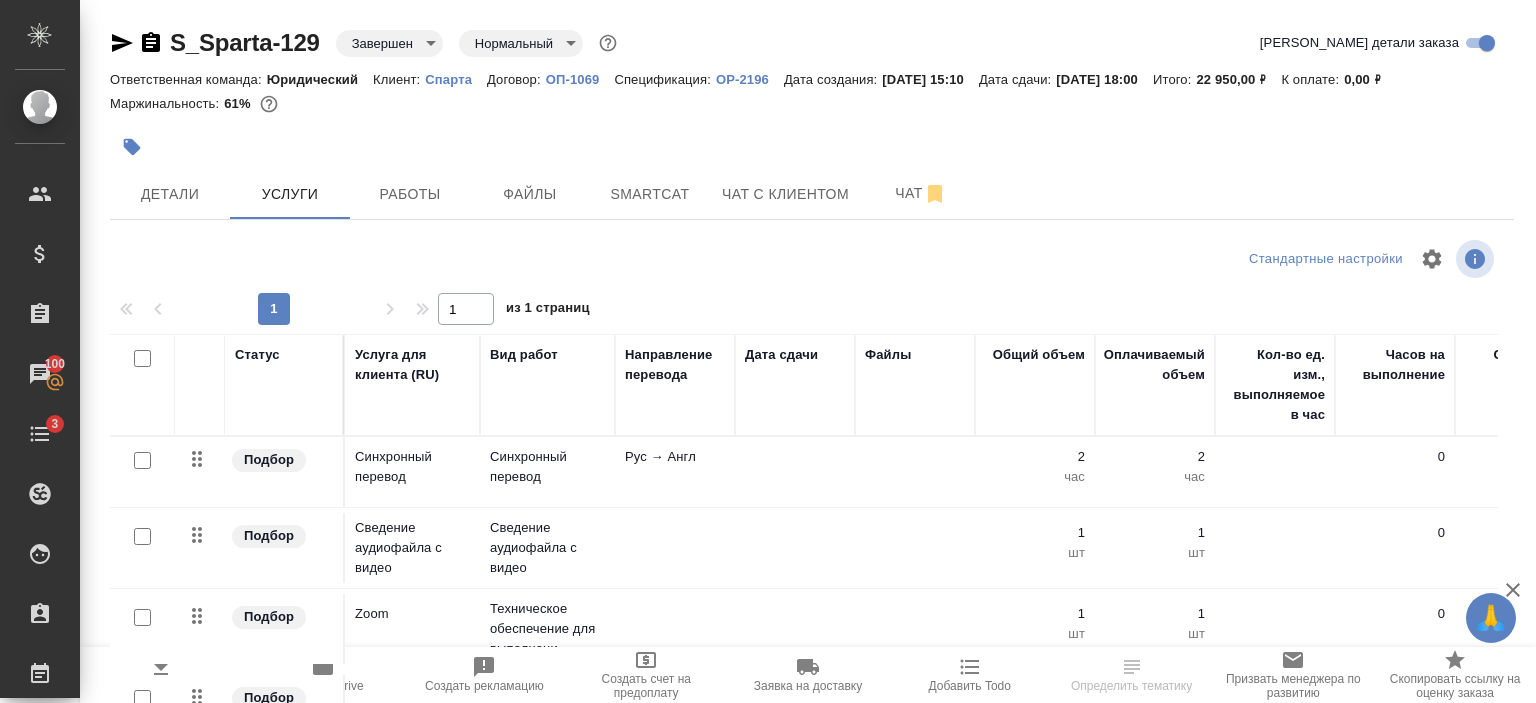 scroll, scrollTop: 112, scrollLeft: 0, axis: vertical 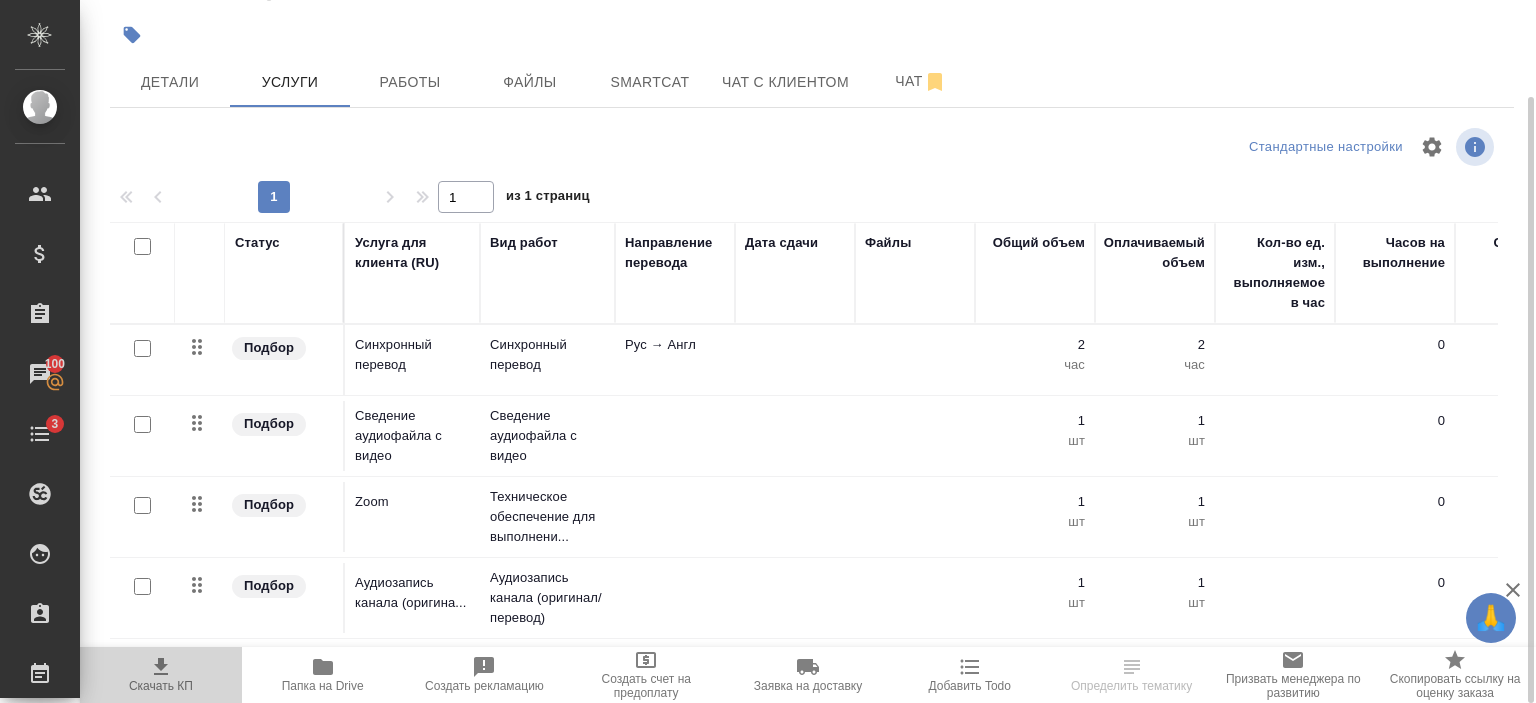 click on "Скачать КП" at bounding box center (161, 686) 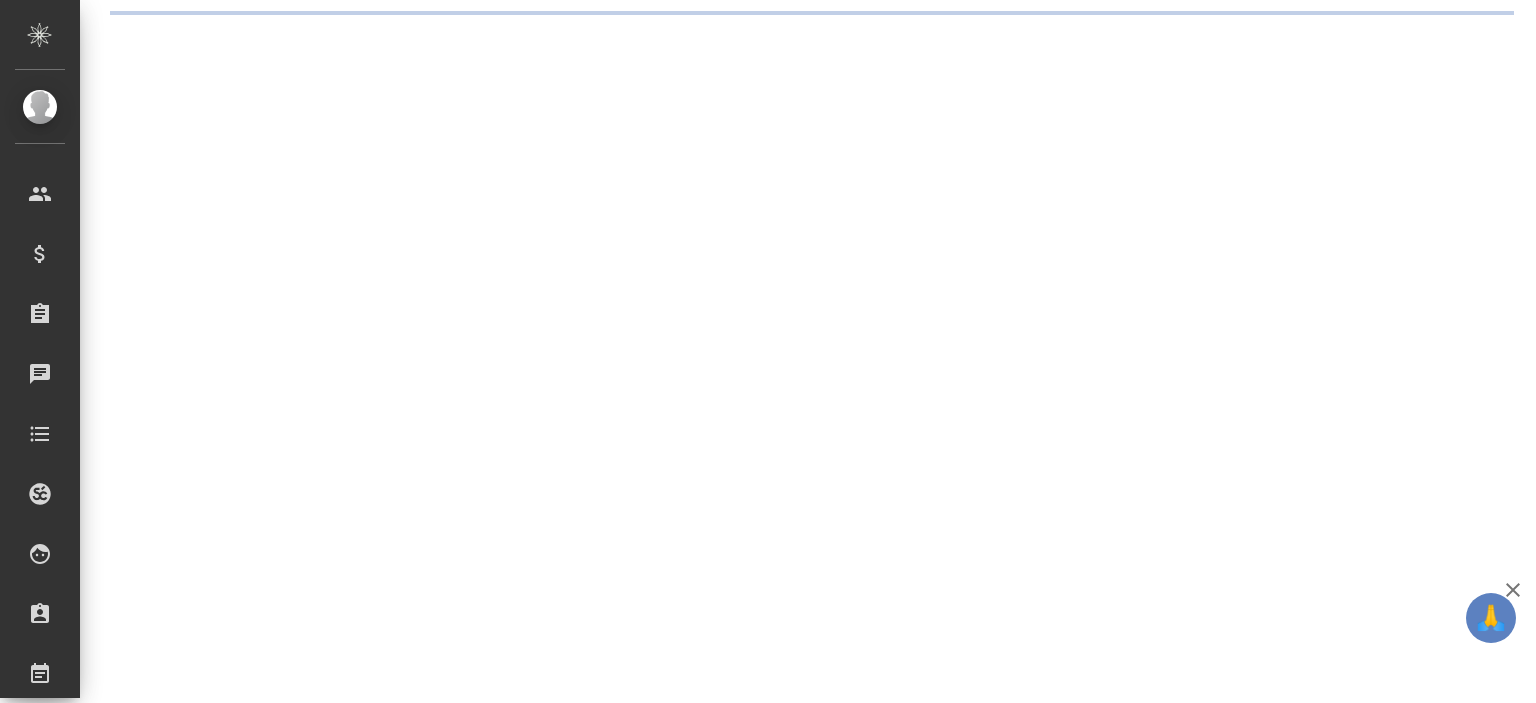 scroll, scrollTop: 0, scrollLeft: 0, axis: both 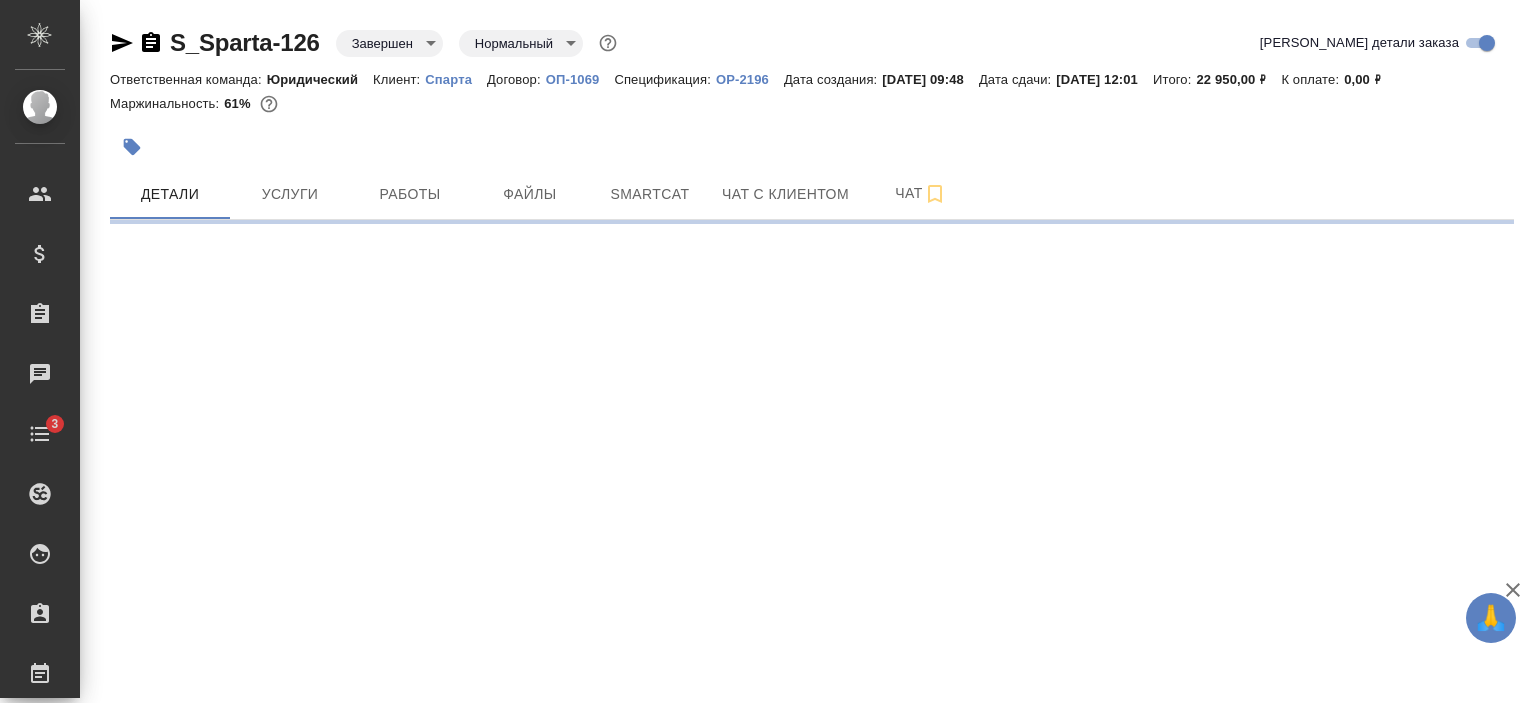 select on "RU" 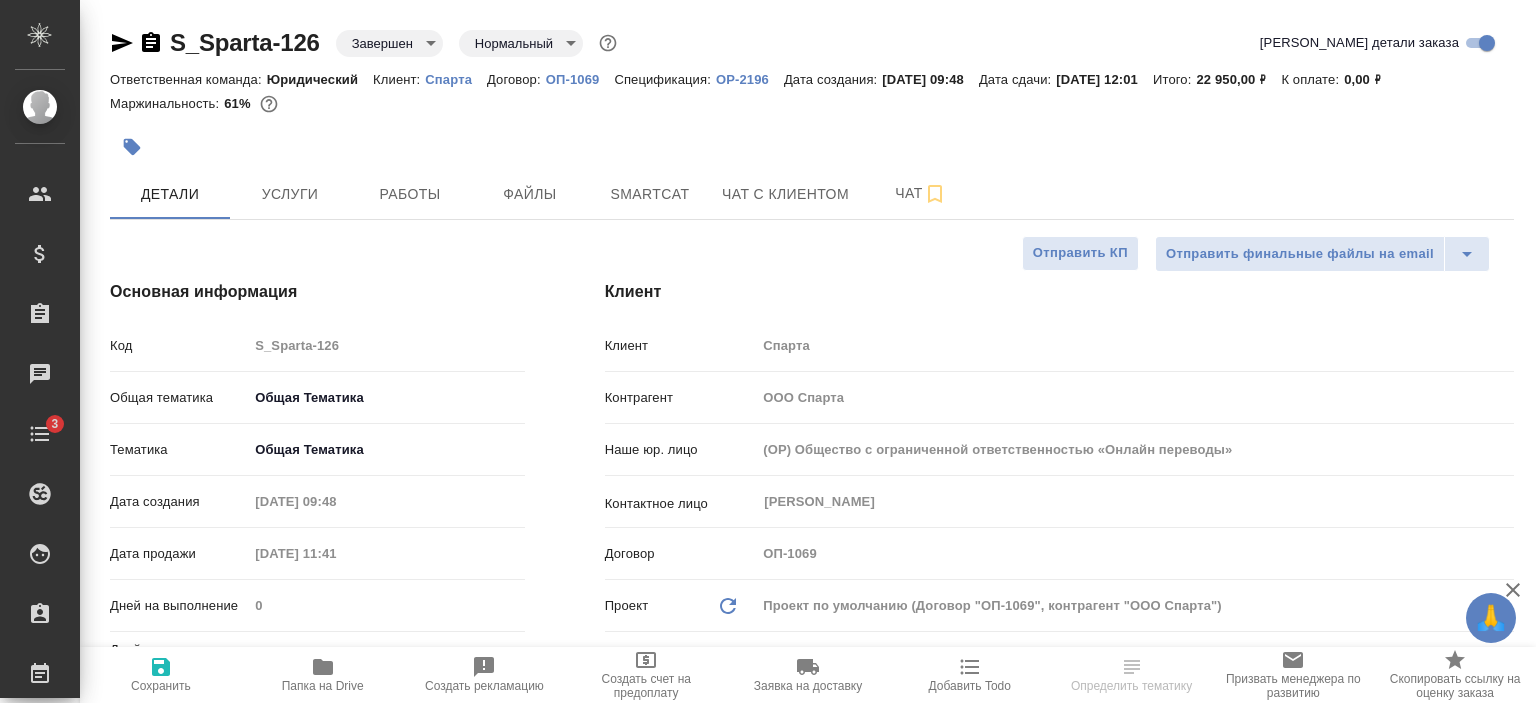 type on "x" 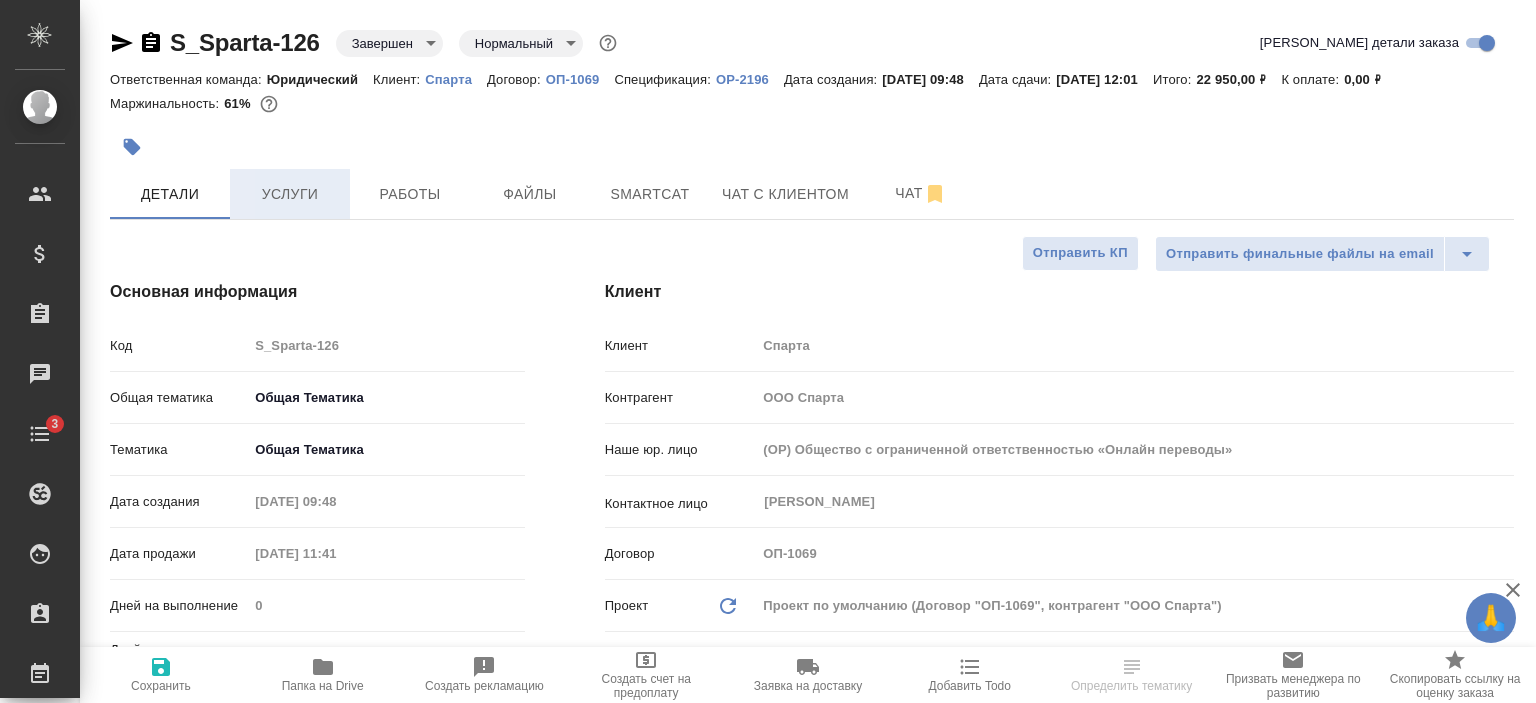 click on "Услуги" at bounding box center (290, 194) 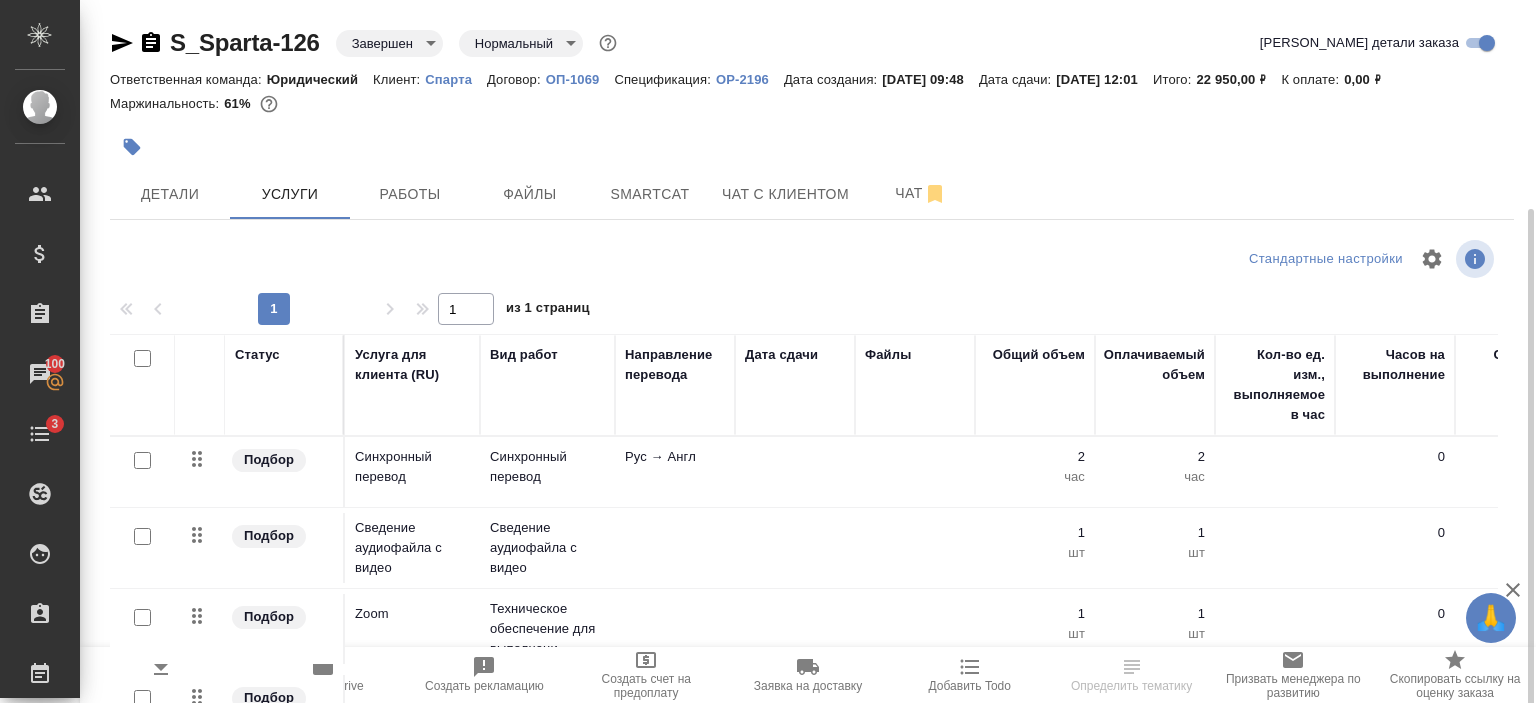 scroll, scrollTop: 112, scrollLeft: 0, axis: vertical 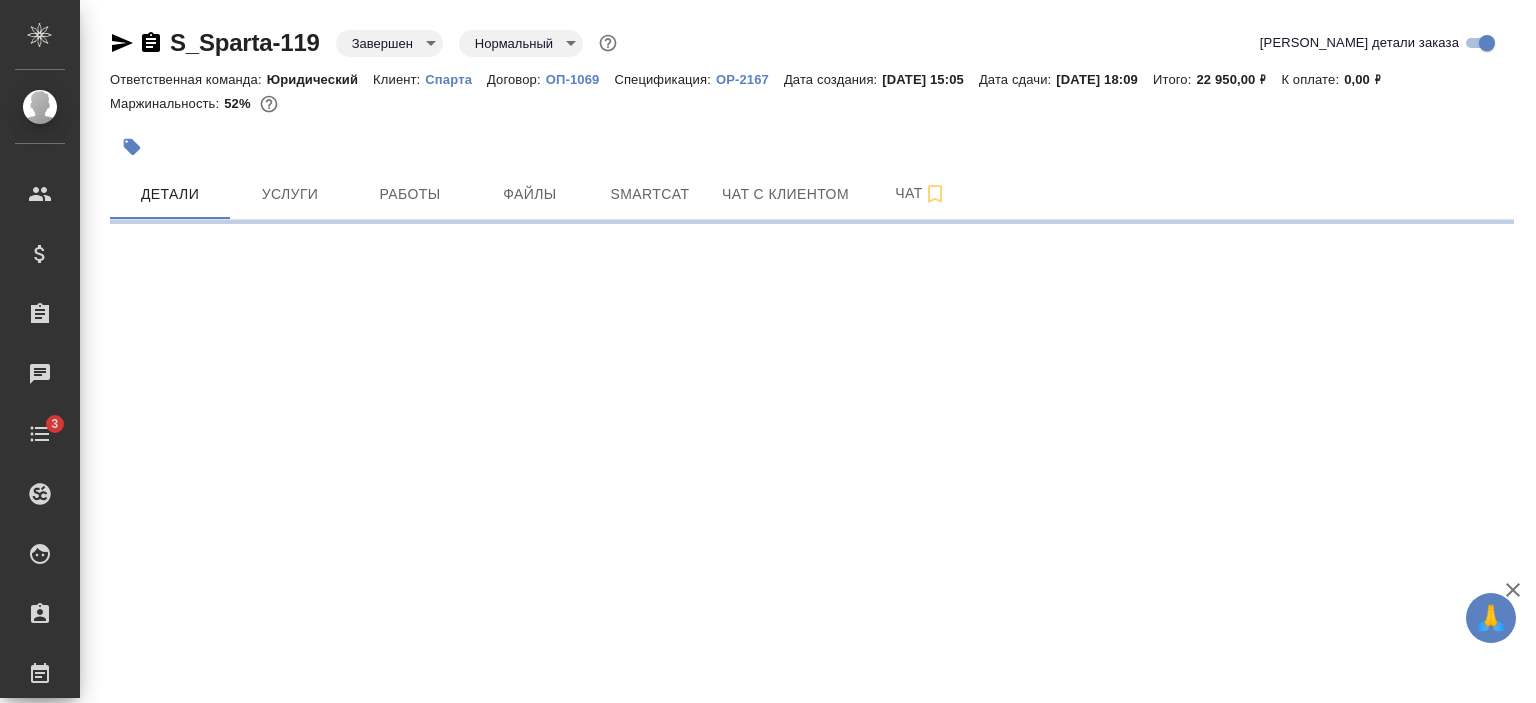 select on "RU" 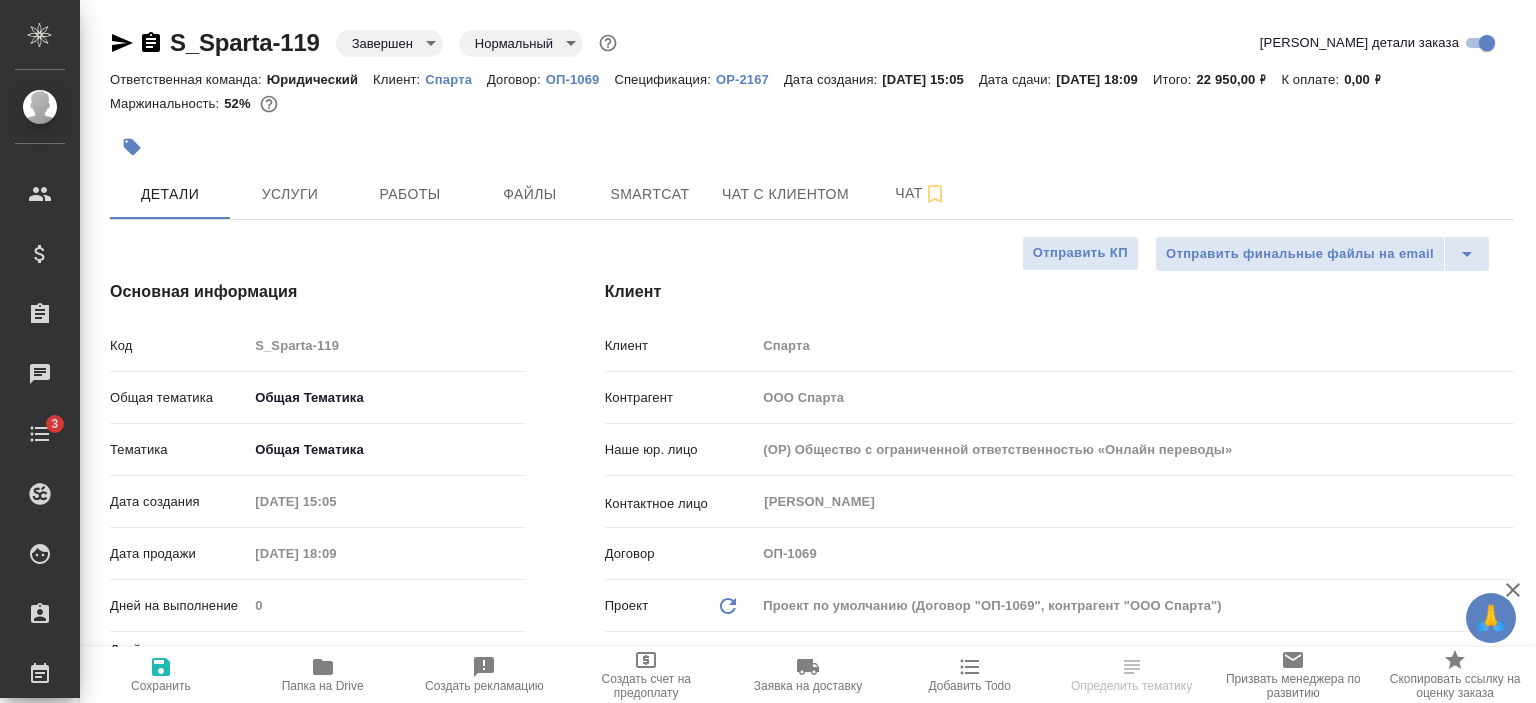 type on "x" 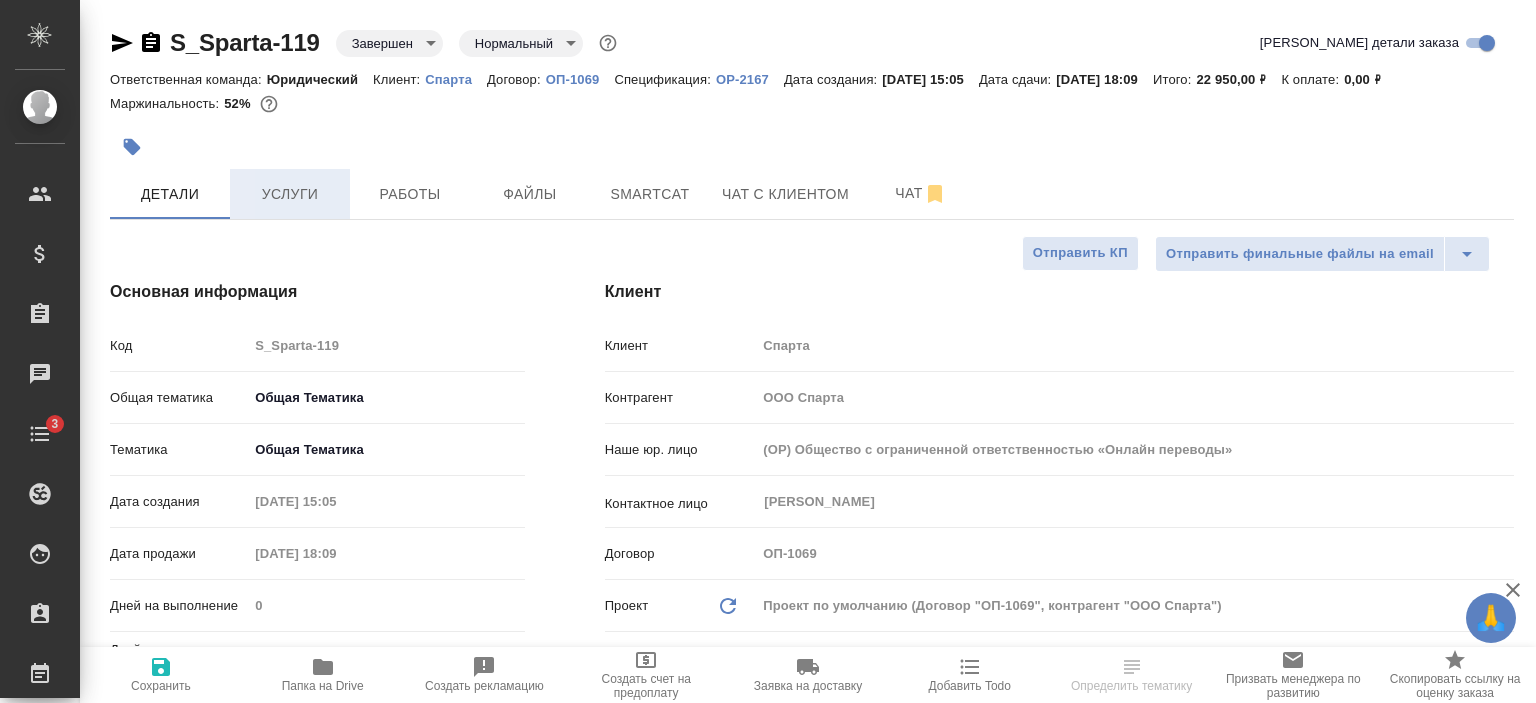 click on "Услуги" at bounding box center [290, 194] 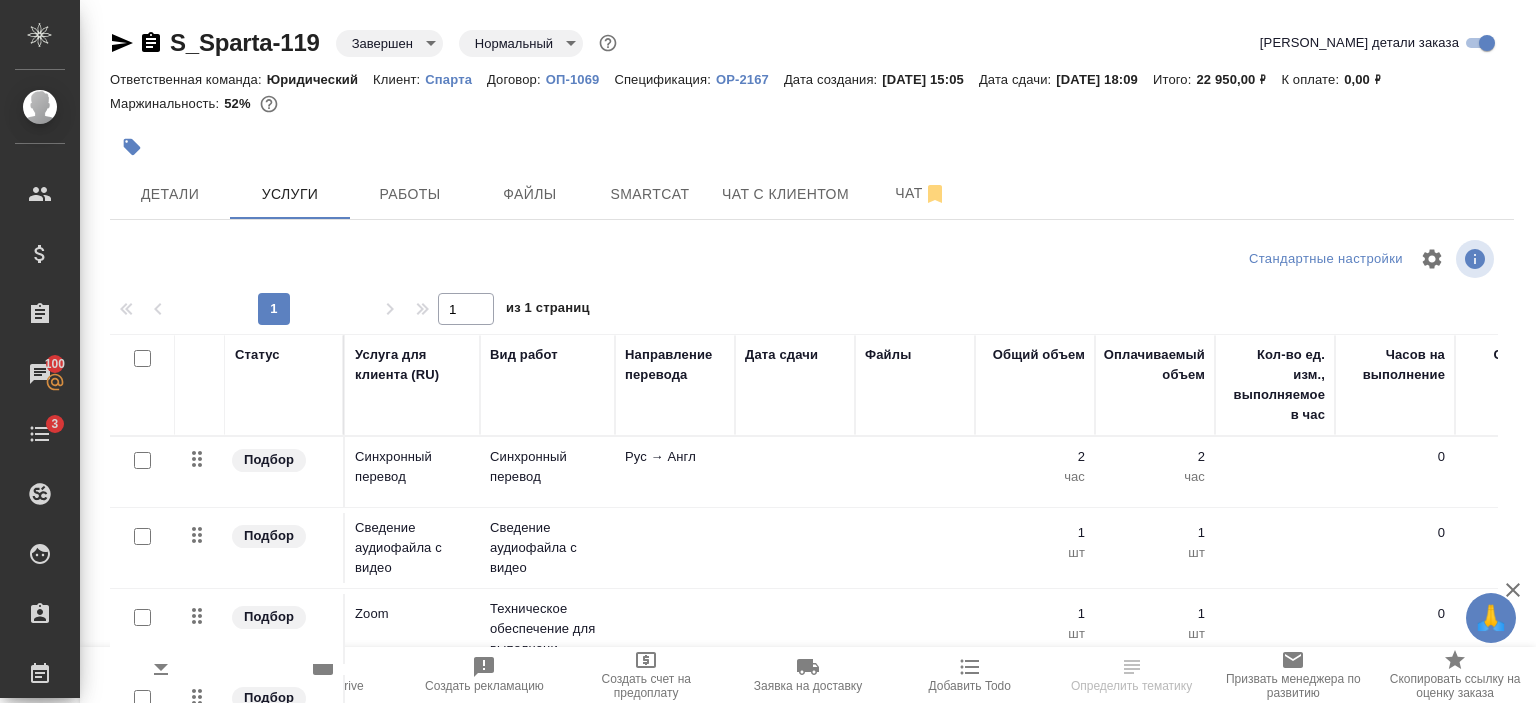scroll, scrollTop: 112, scrollLeft: 0, axis: vertical 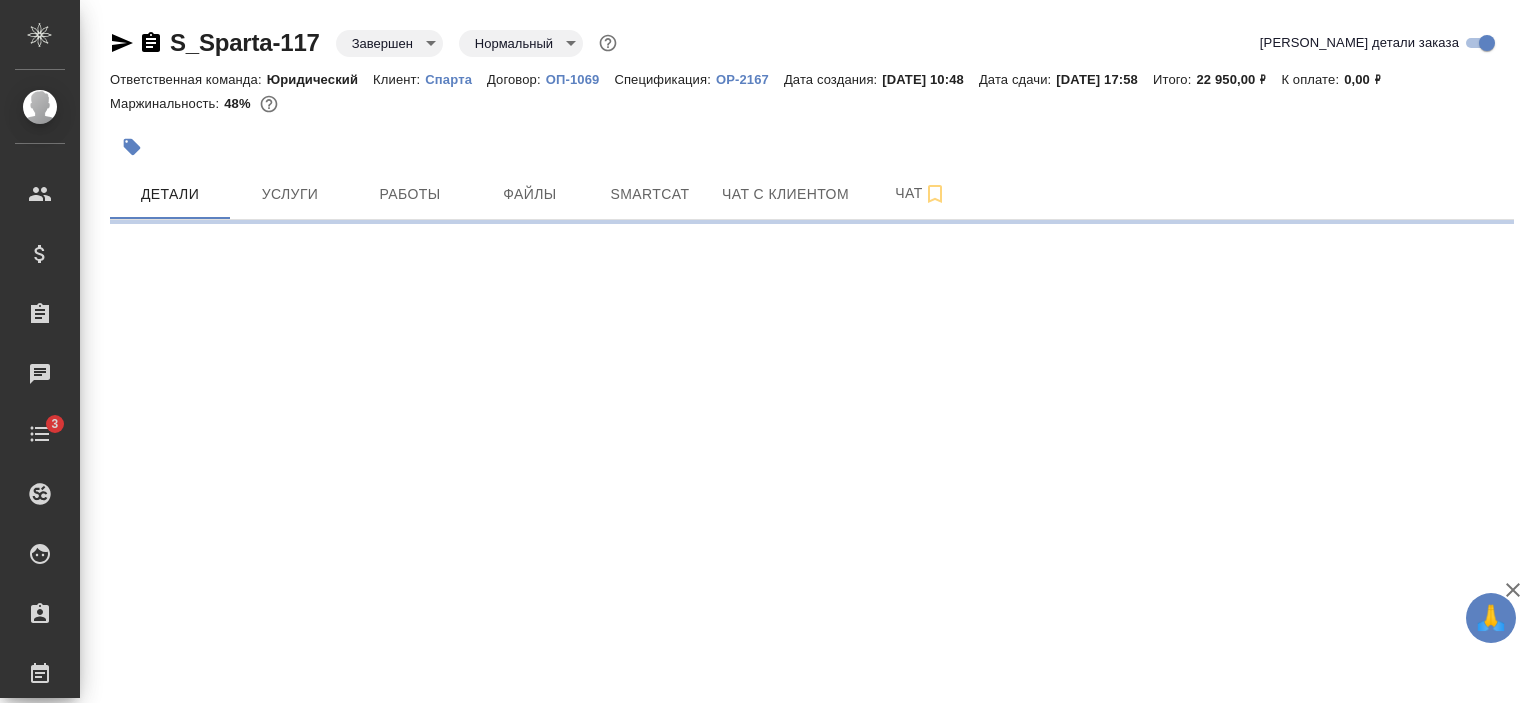 select on "RU" 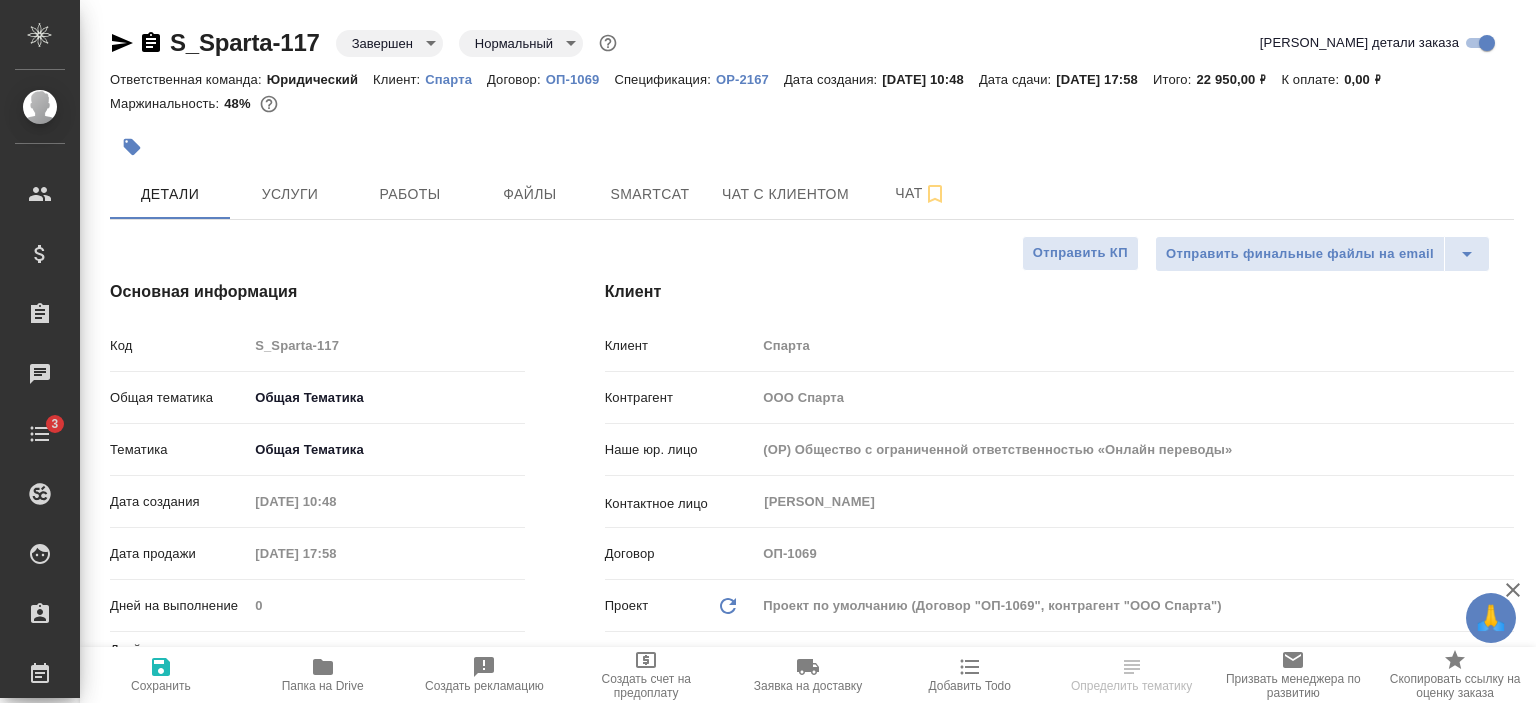 type on "x" 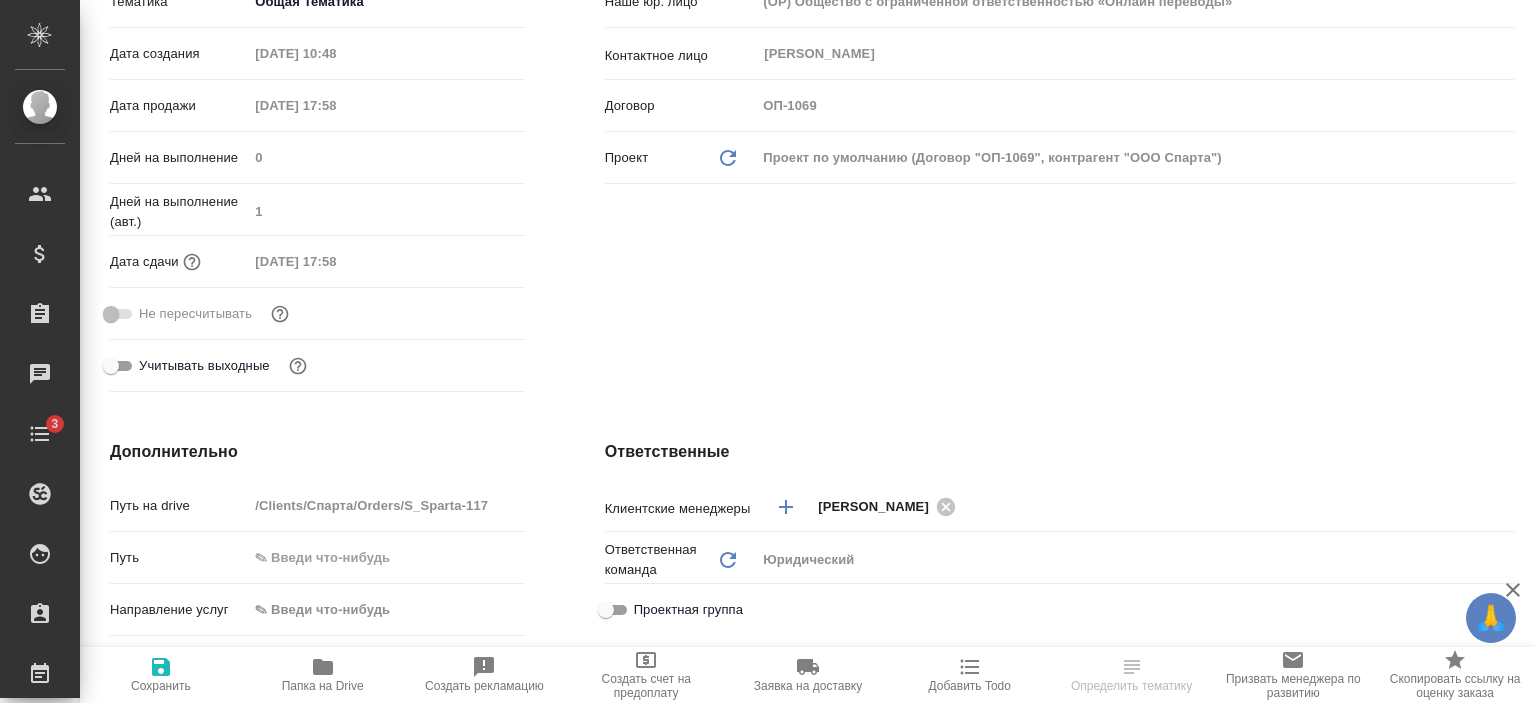 scroll, scrollTop: 0, scrollLeft: 0, axis: both 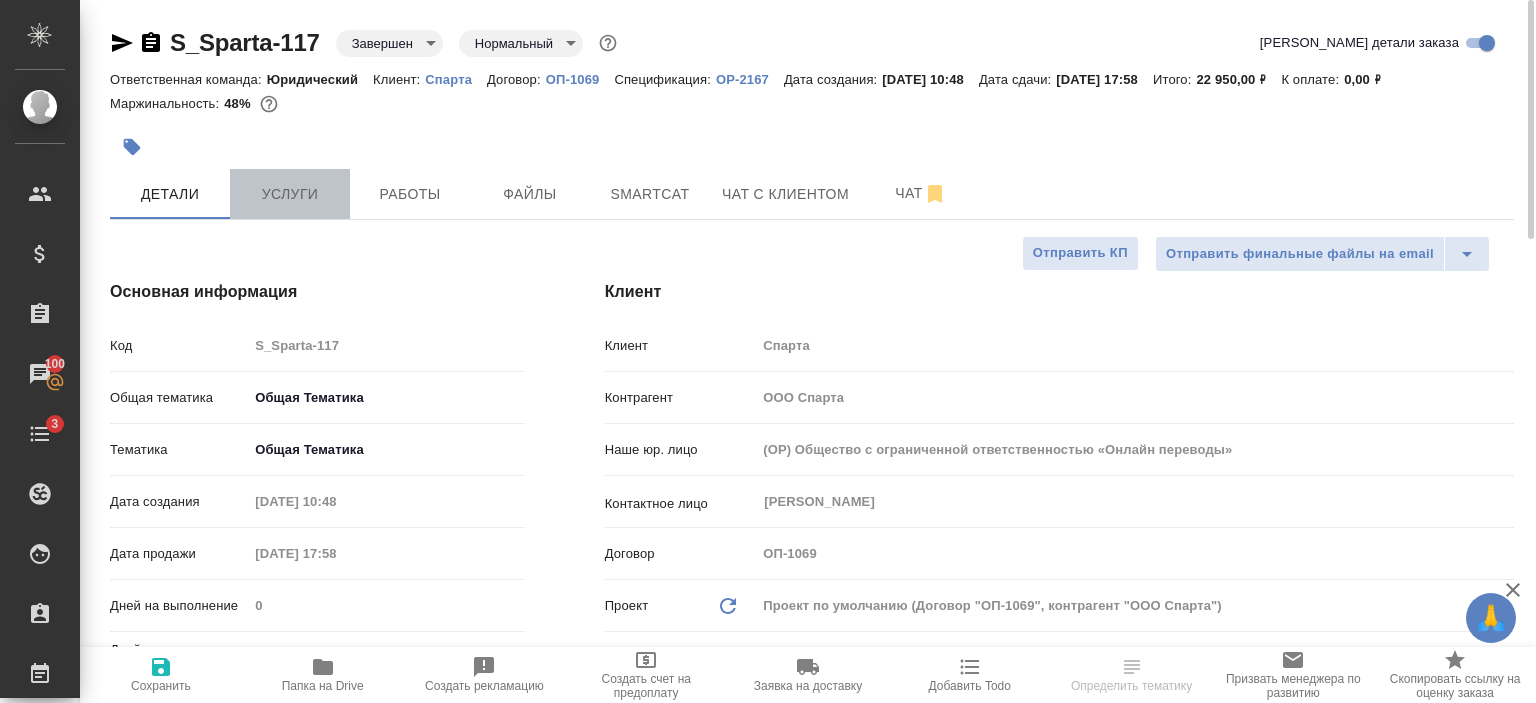 click on "Услуги" at bounding box center [290, 194] 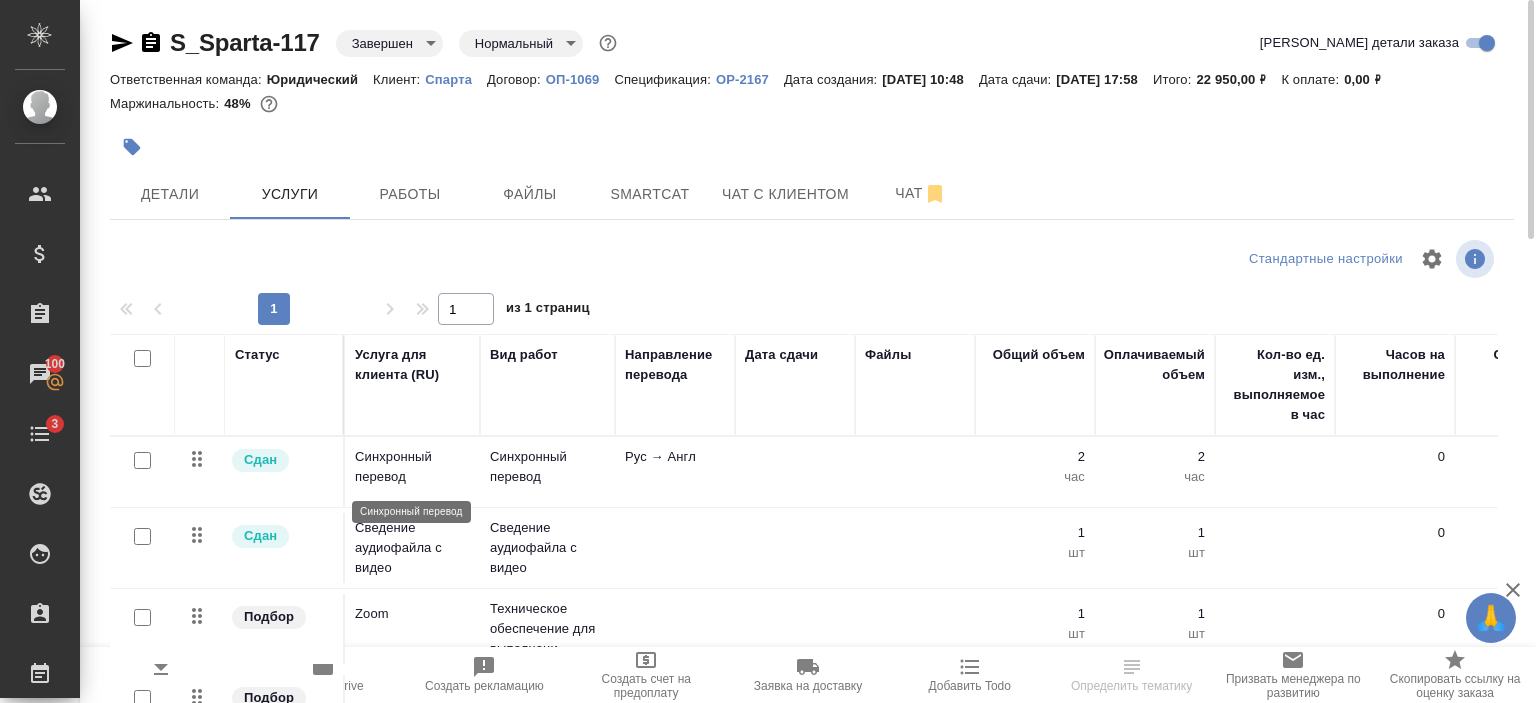 scroll, scrollTop: 112, scrollLeft: 0, axis: vertical 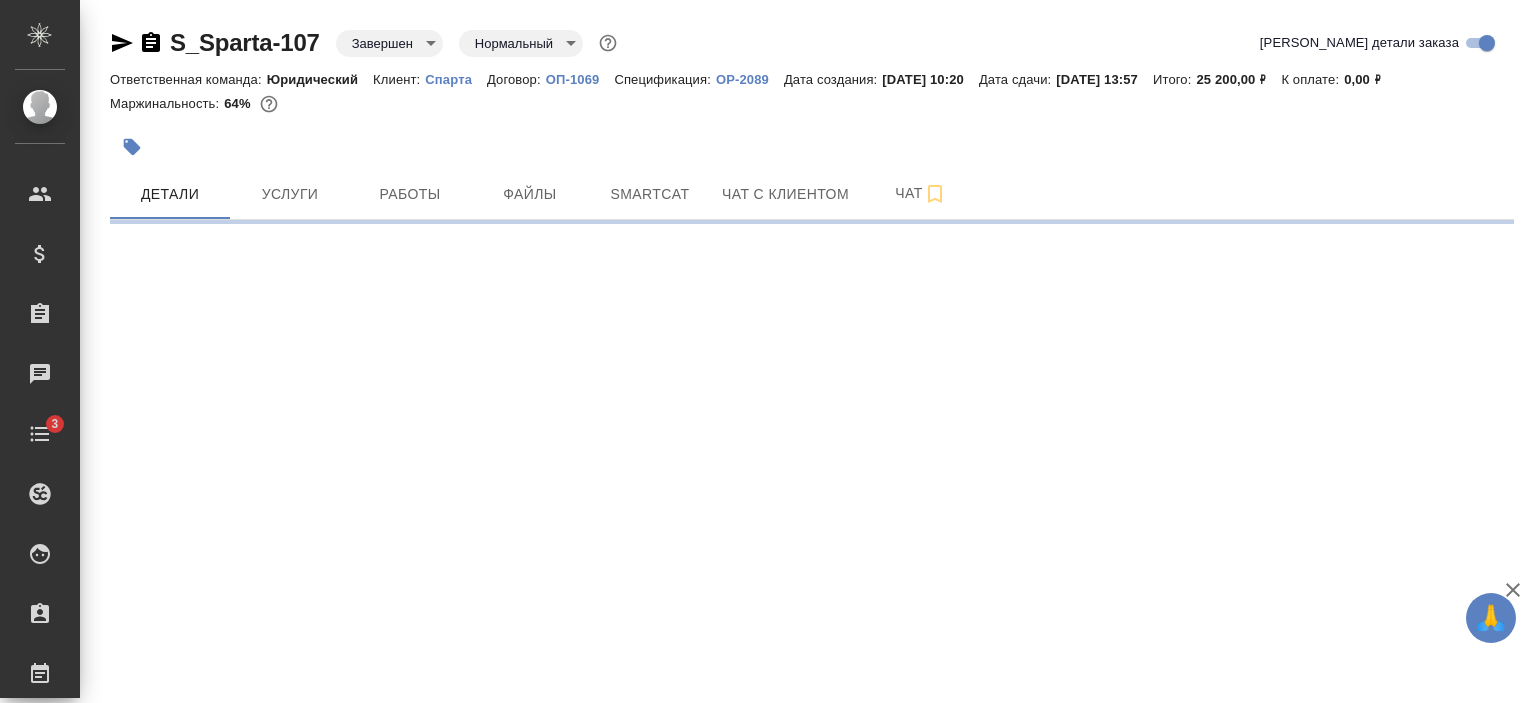 select on "RU" 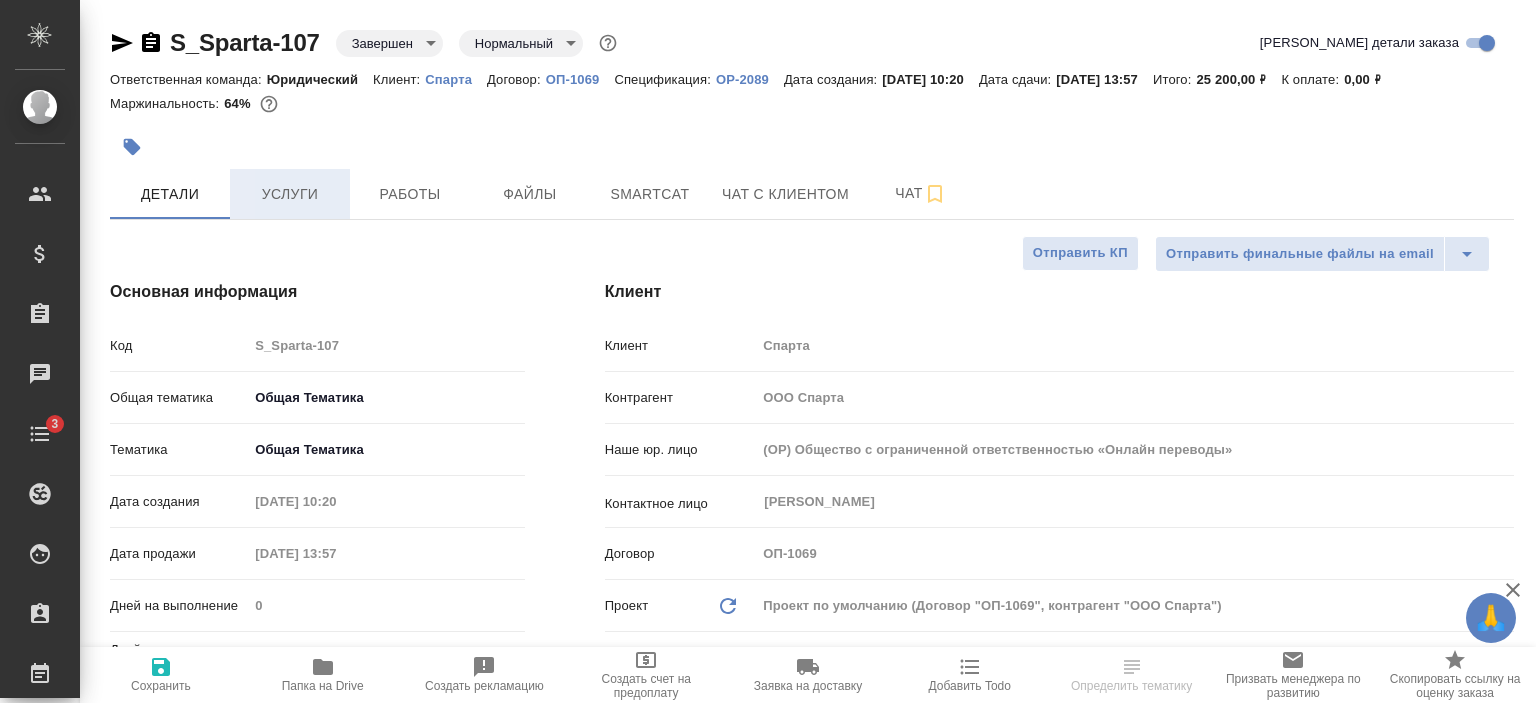 type on "x" 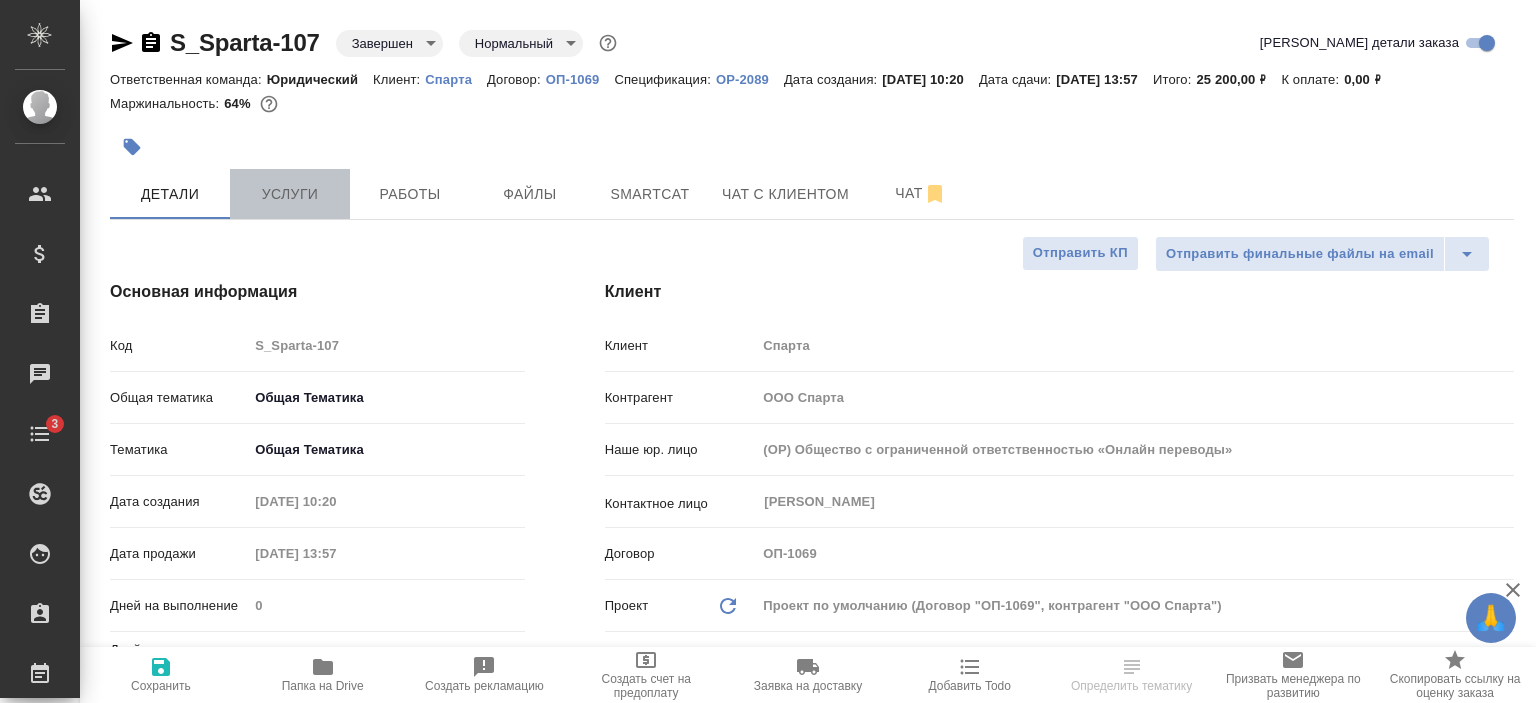 click on "Услуги" at bounding box center (290, 194) 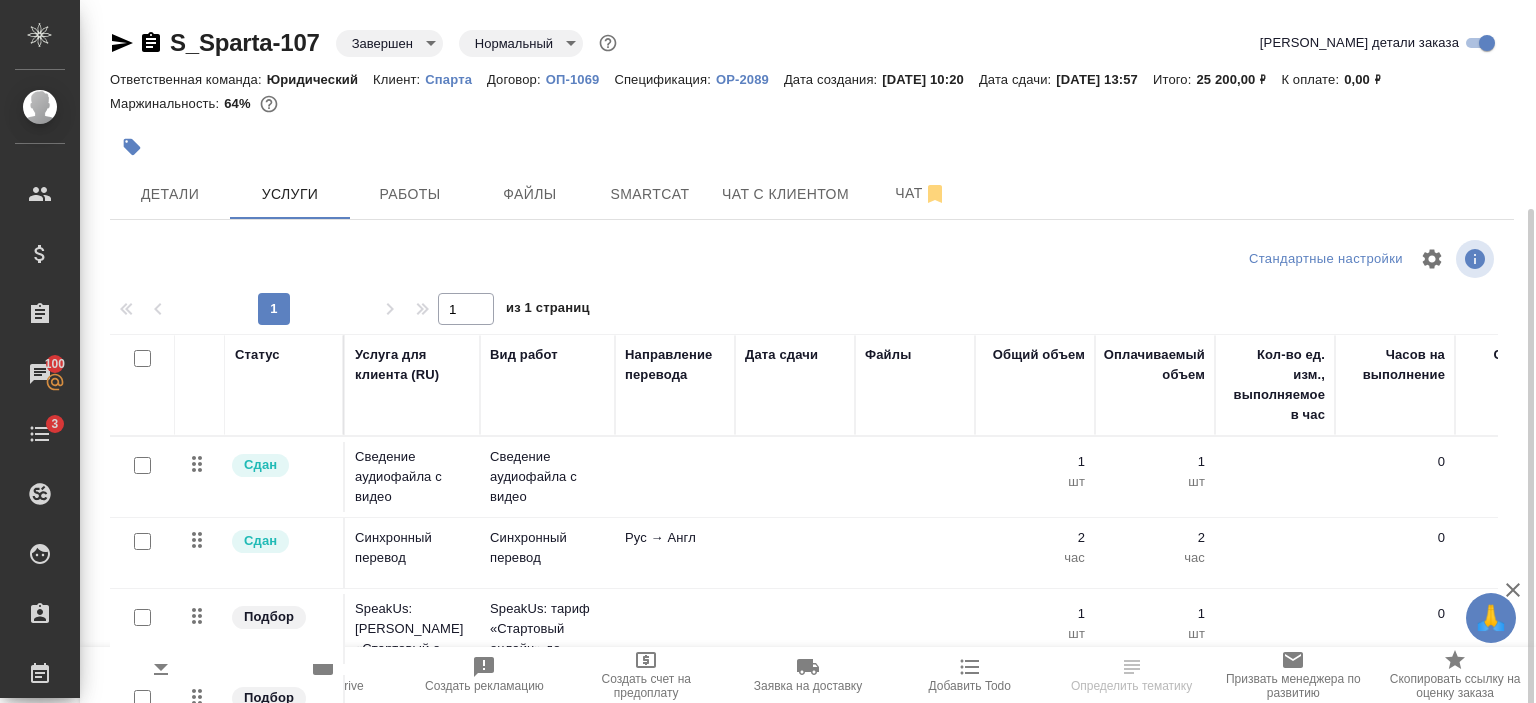 scroll, scrollTop: 112, scrollLeft: 0, axis: vertical 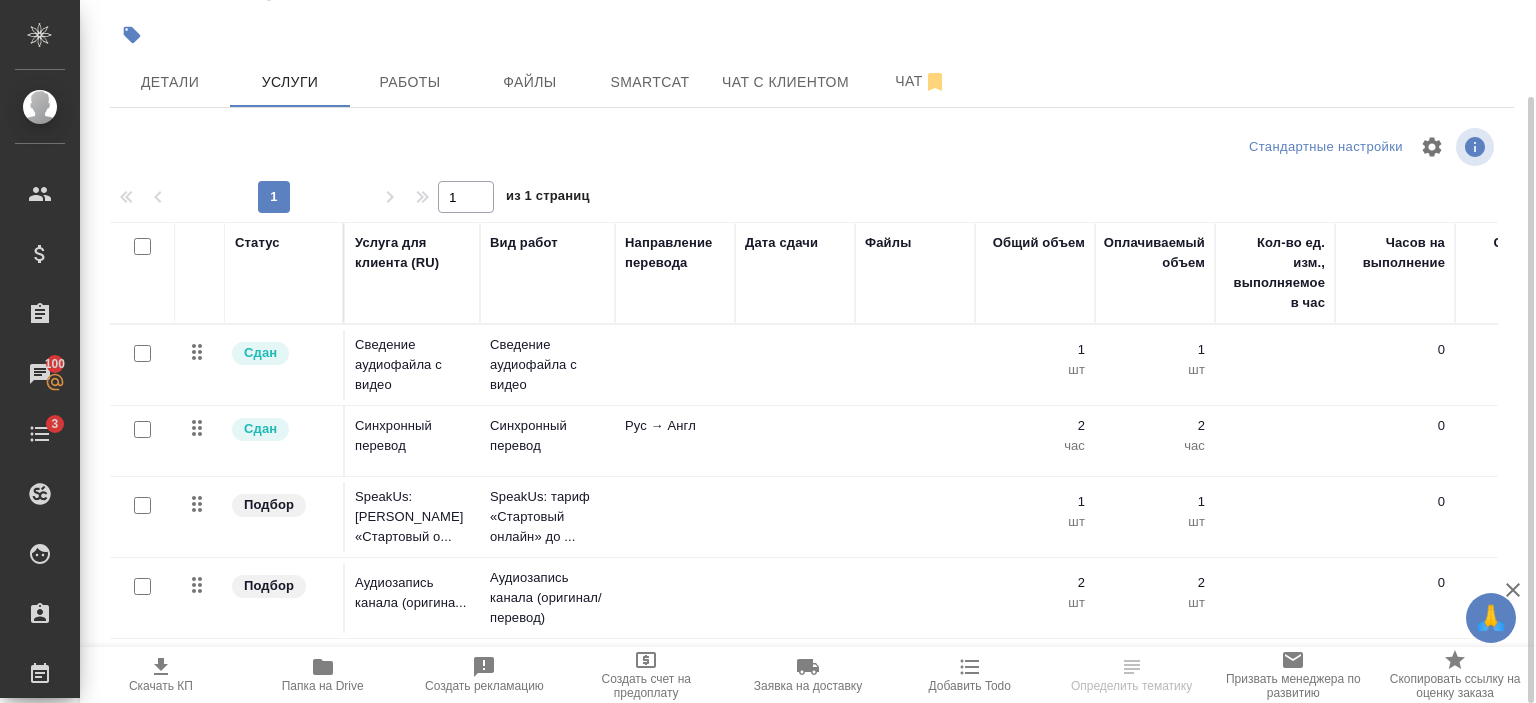 click 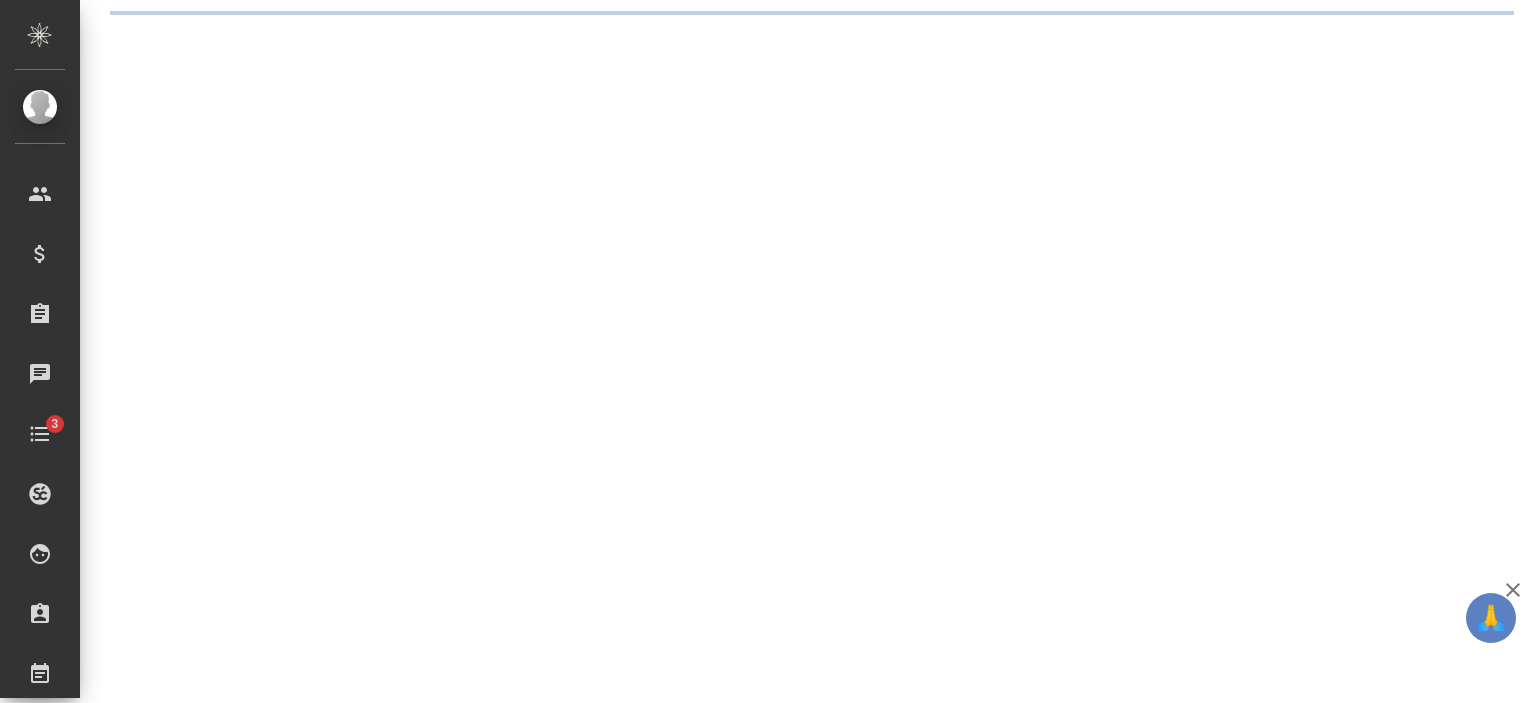 scroll, scrollTop: 0, scrollLeft: 0, axis: both 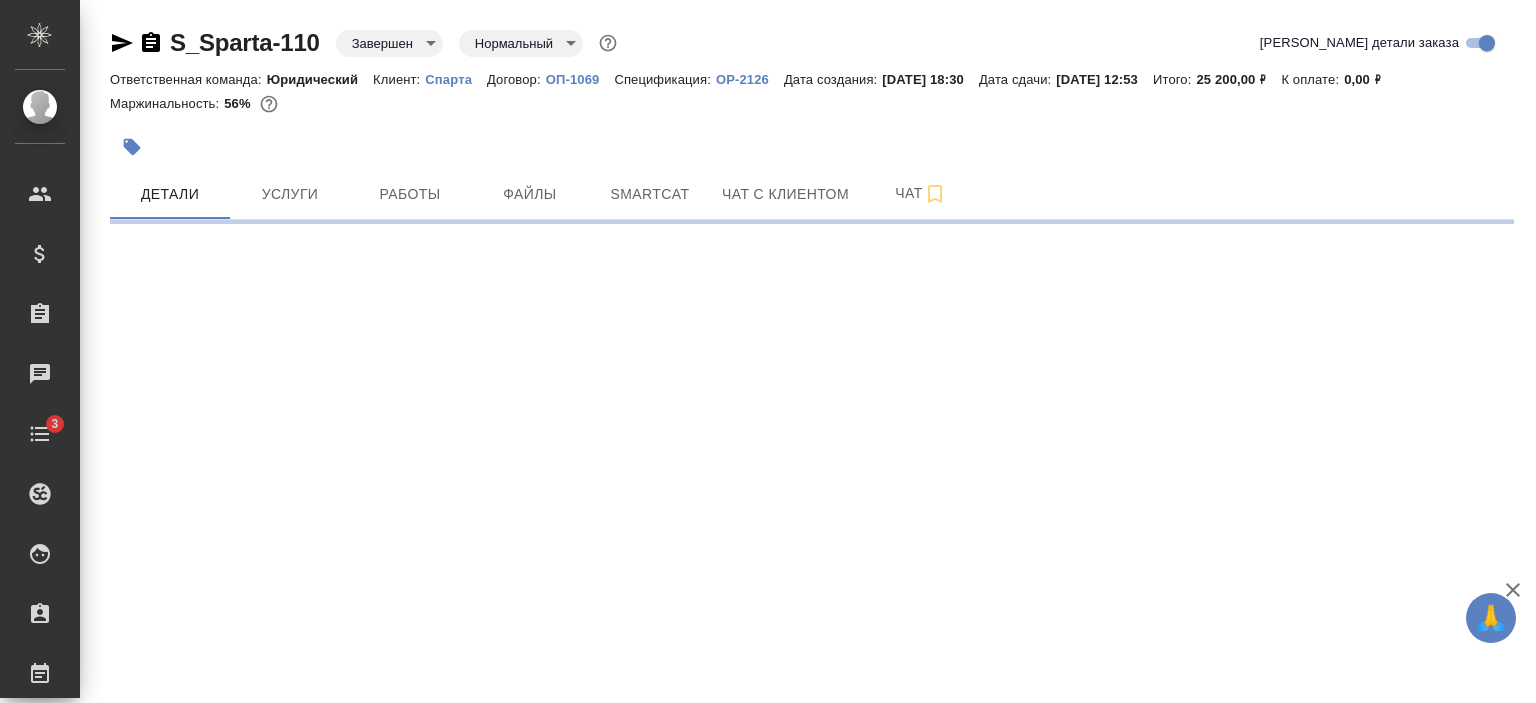 select on "RU" 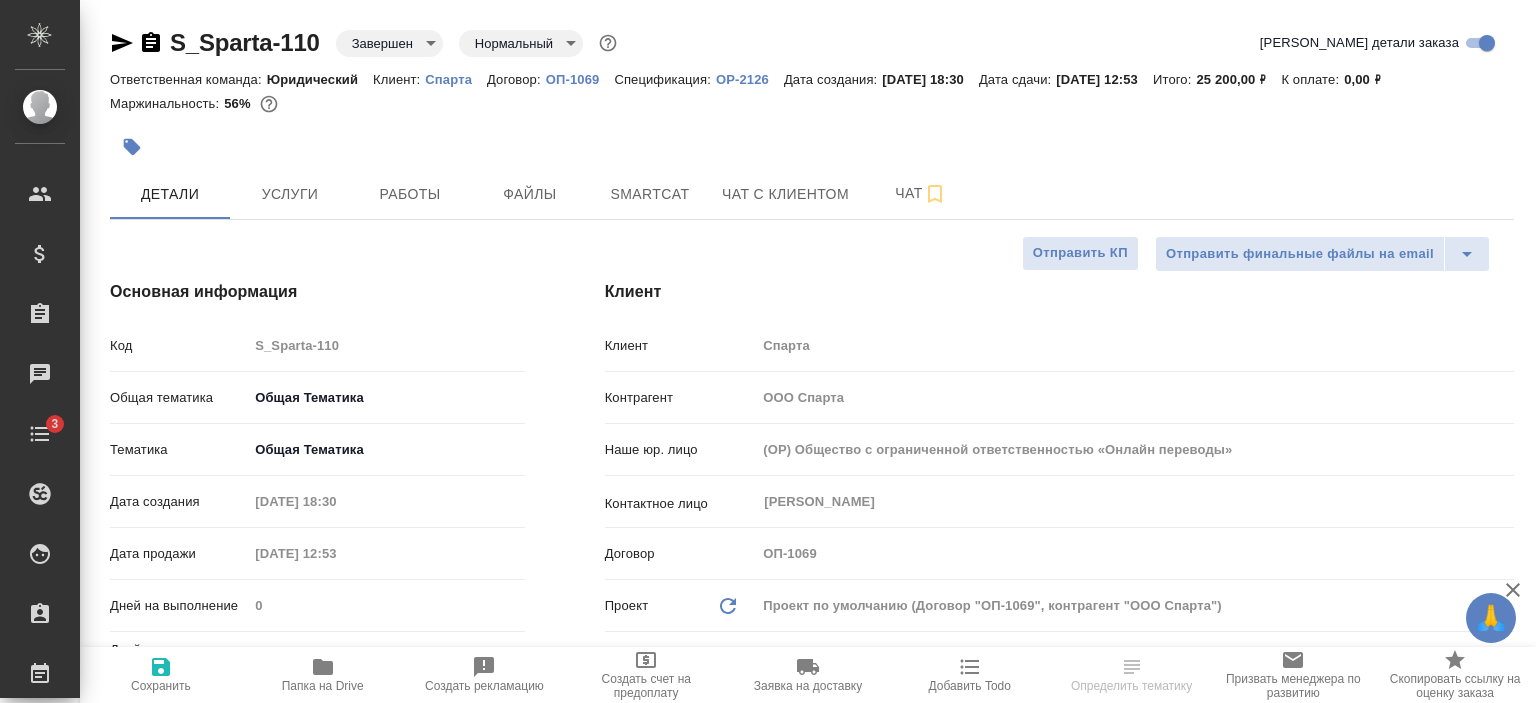 type on "x" 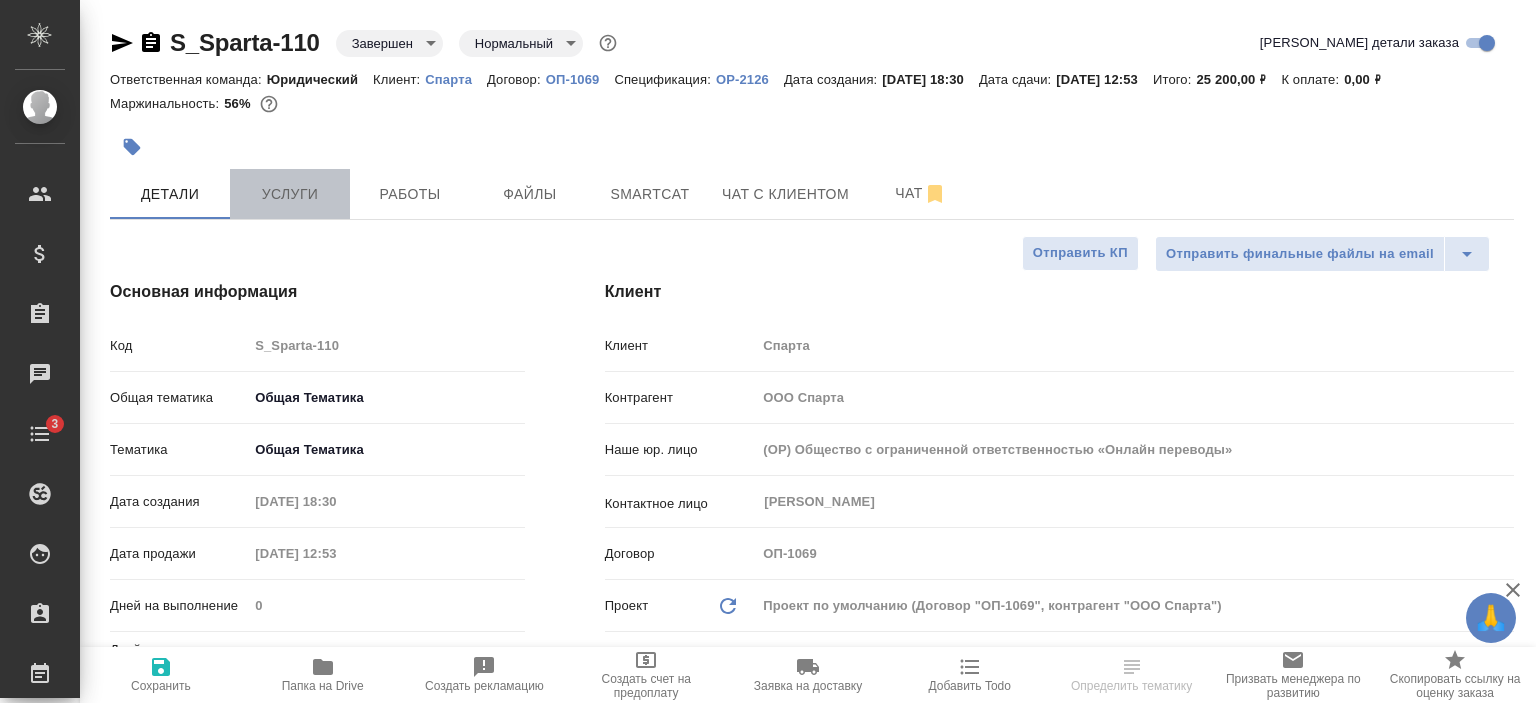 click on "Услуги" at bounding box center [290, 194] 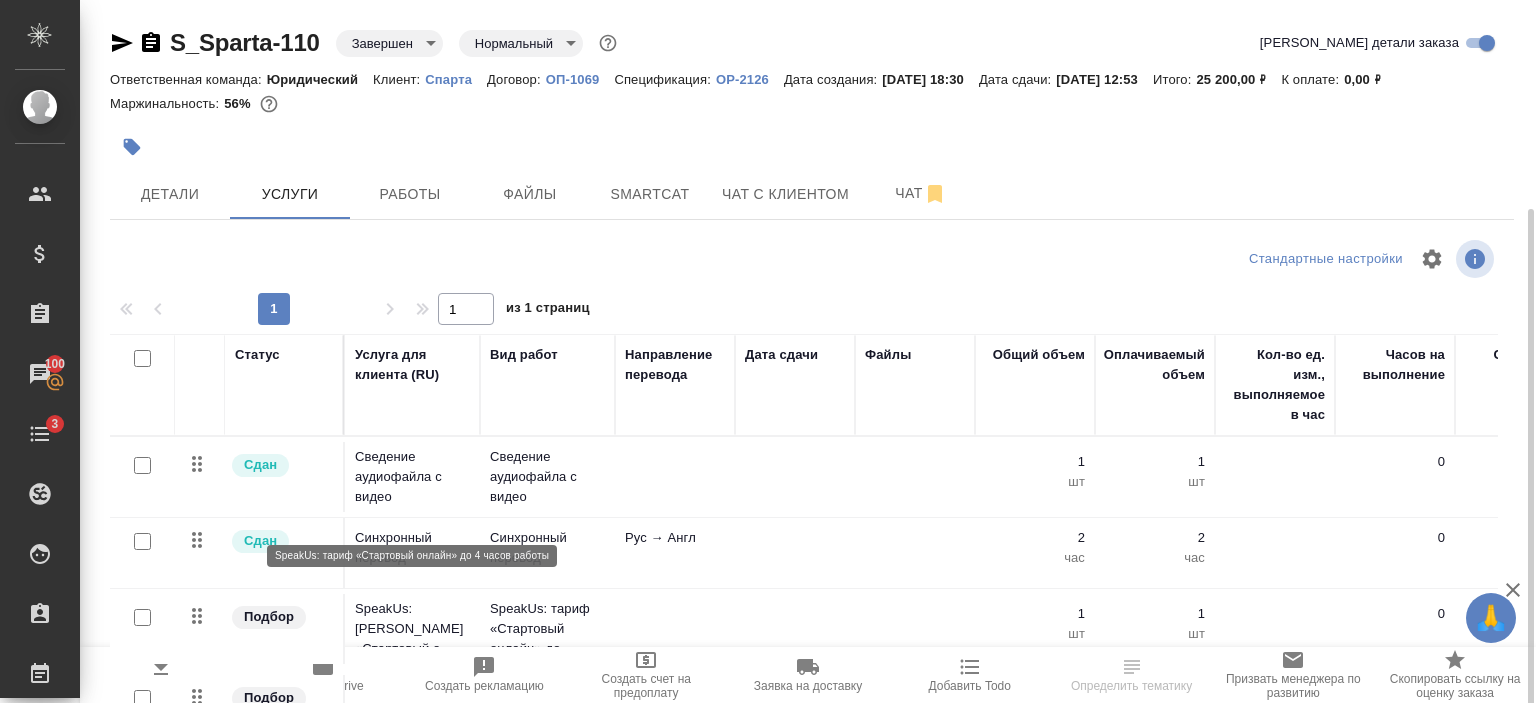 scroll, scrollTop: 112, scrollLeft: 0, axis: vertical 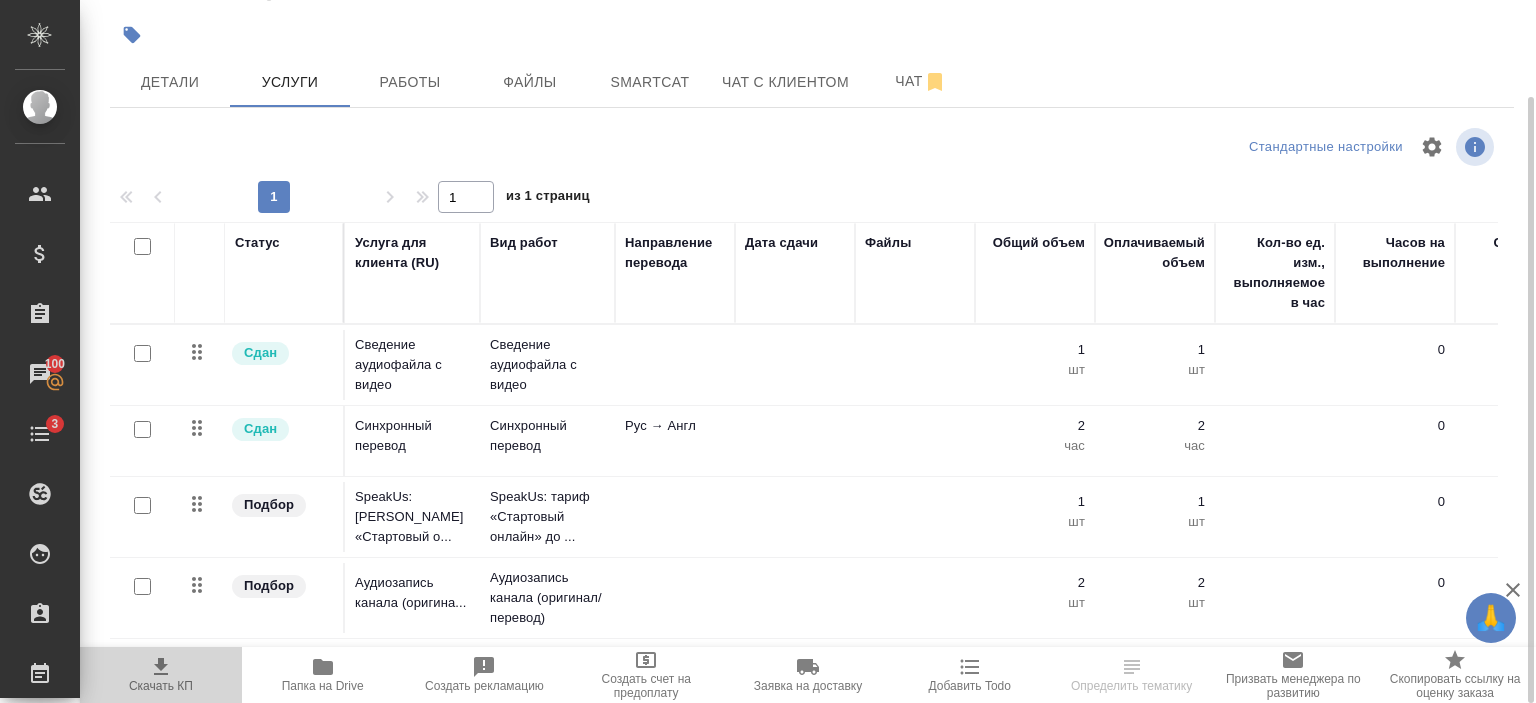 click 